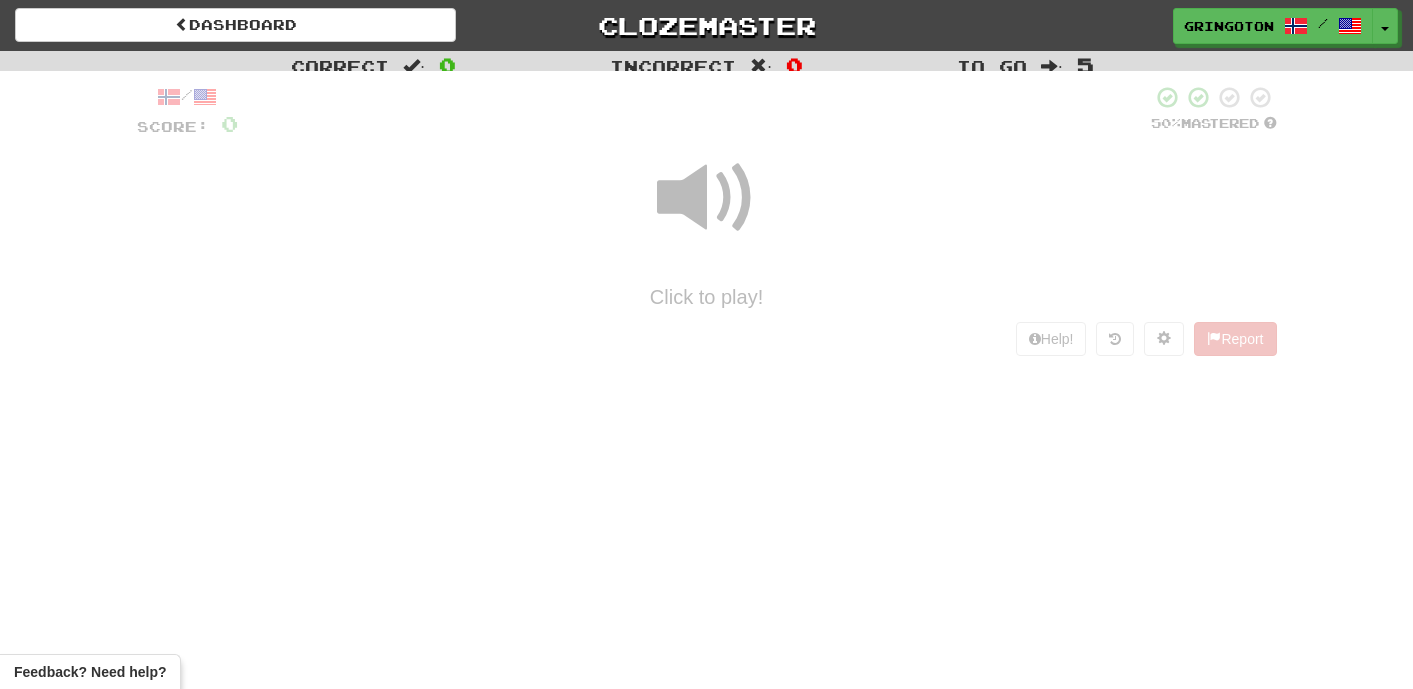 scroll, scrollTop: 0, scrollLeft: 0, axis: both 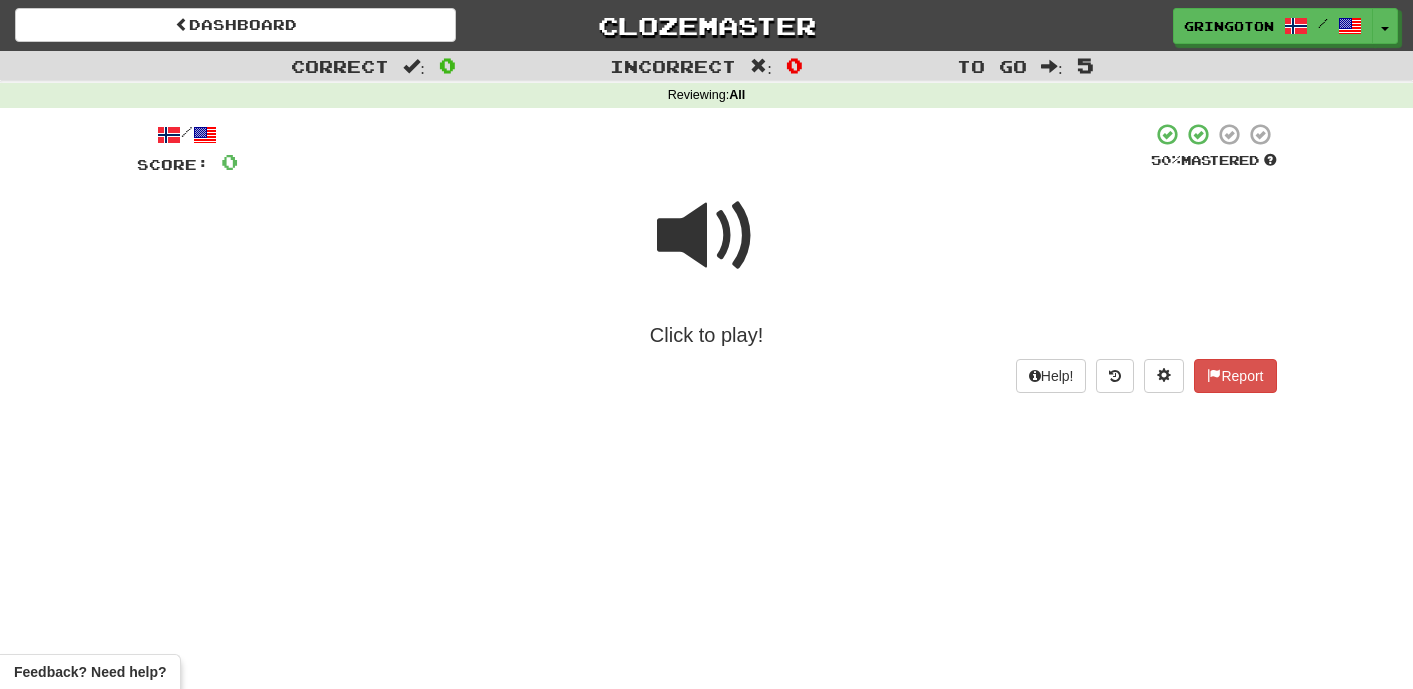 click at bounding box center [707, 236] 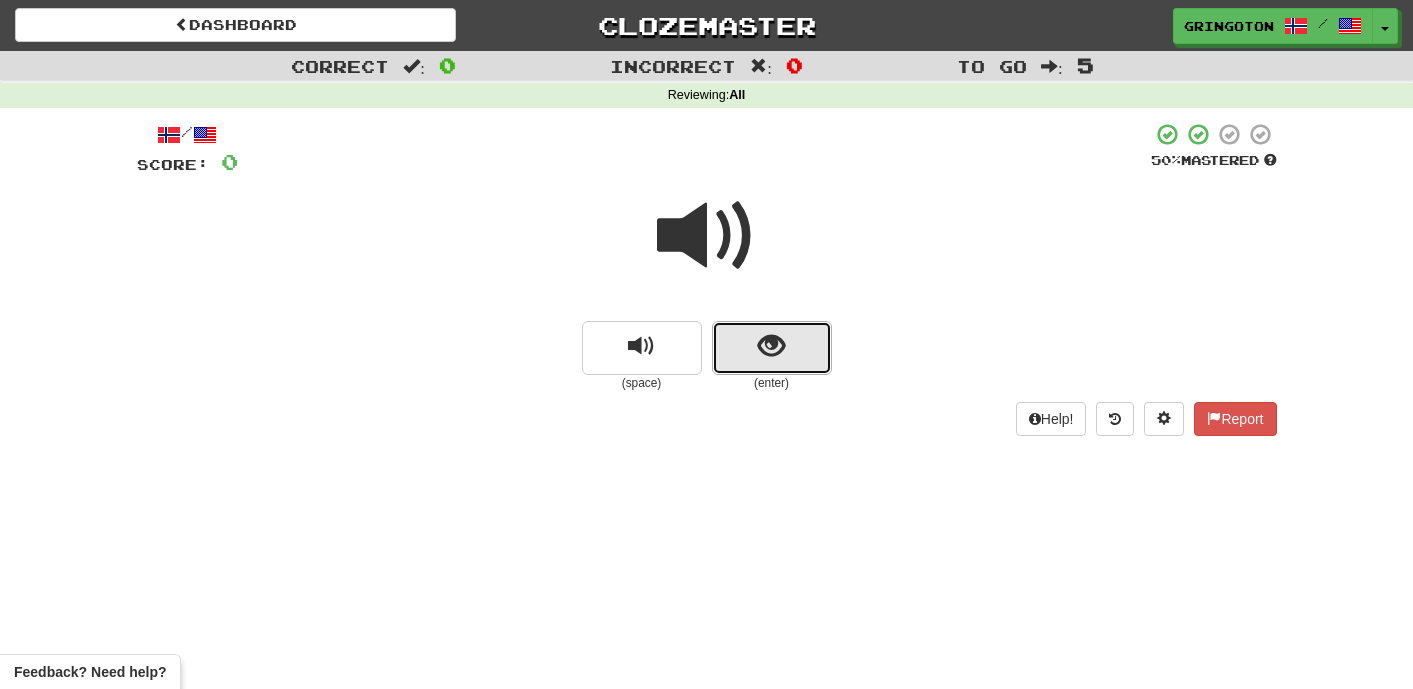 click at bounding box center [771, 346] 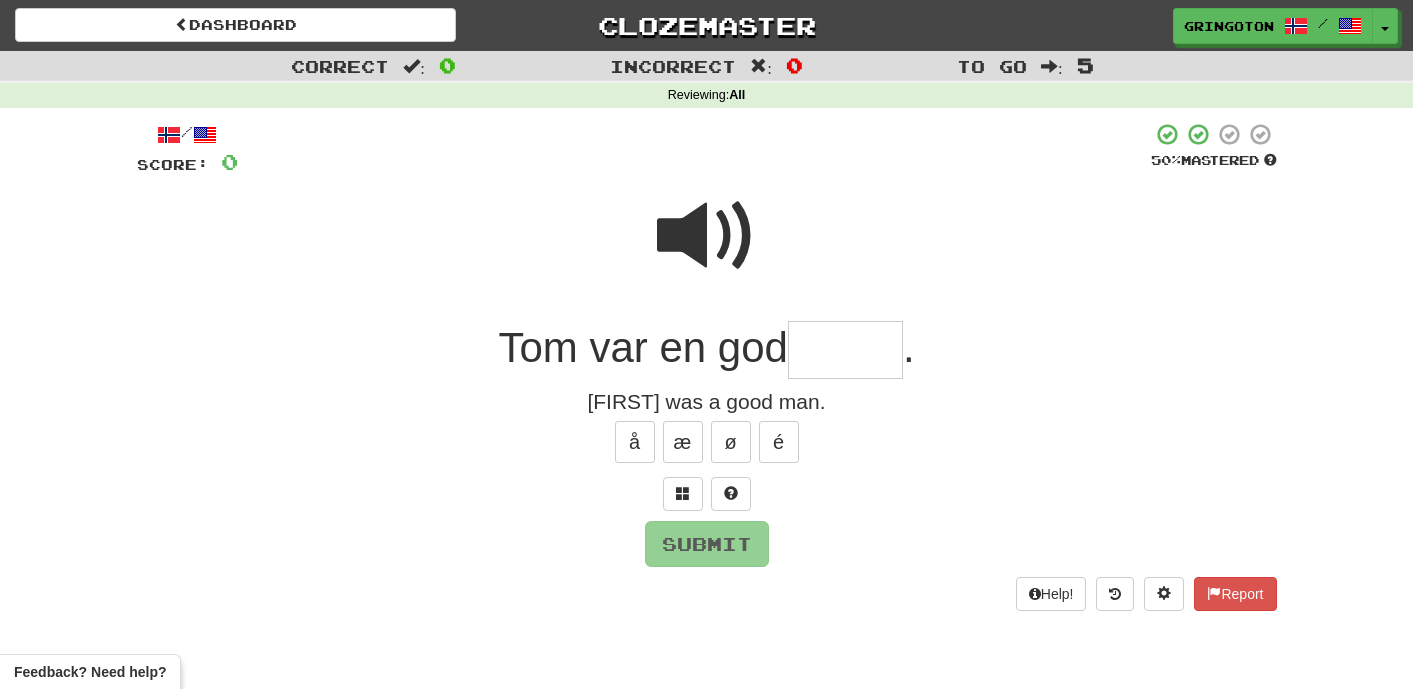 click at bounding box center [707, 236] 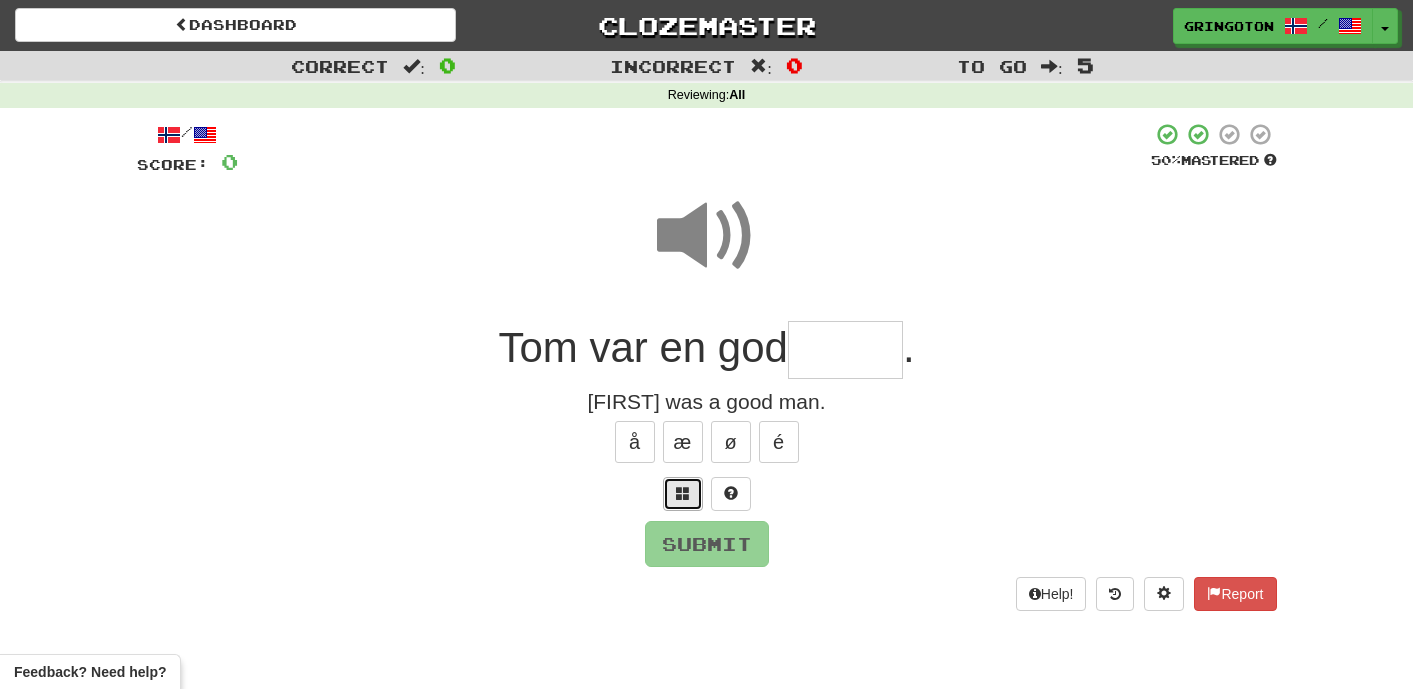 click at bounding box center (683, 494) 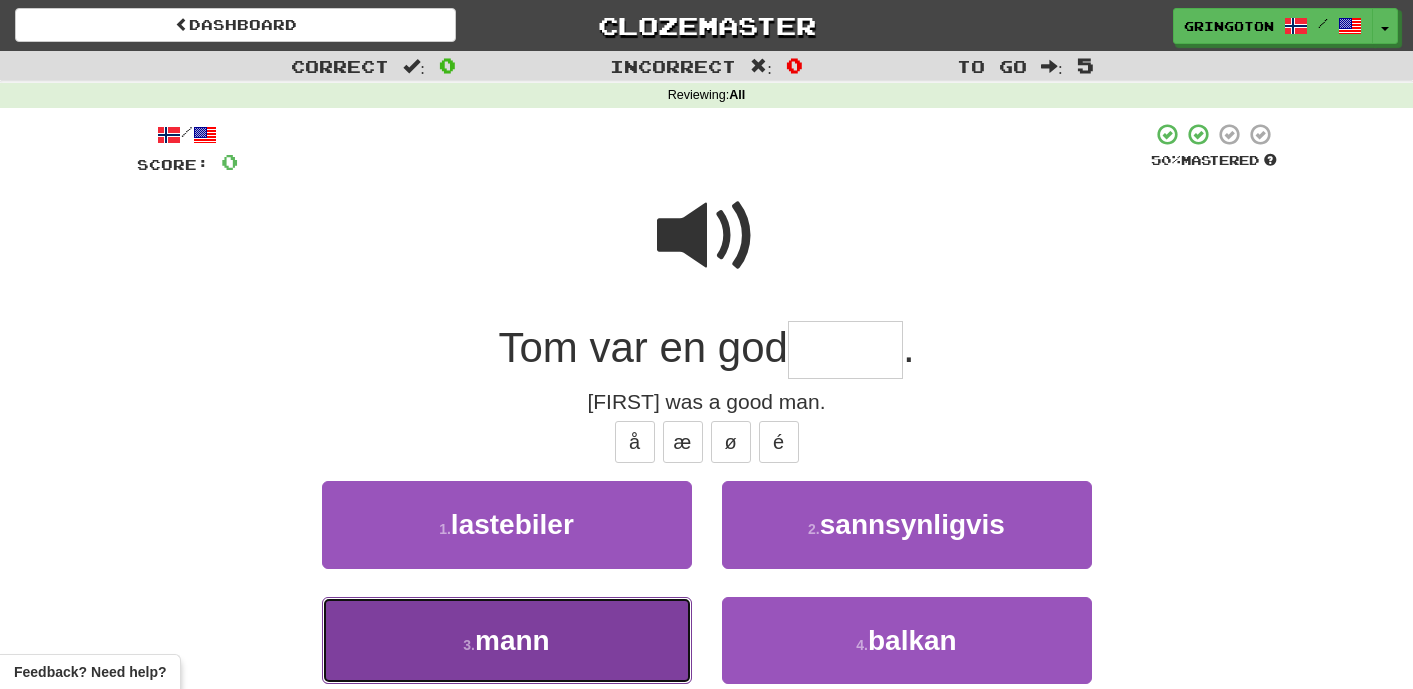click on "3 .  mann" at bounding box center [507, 640] 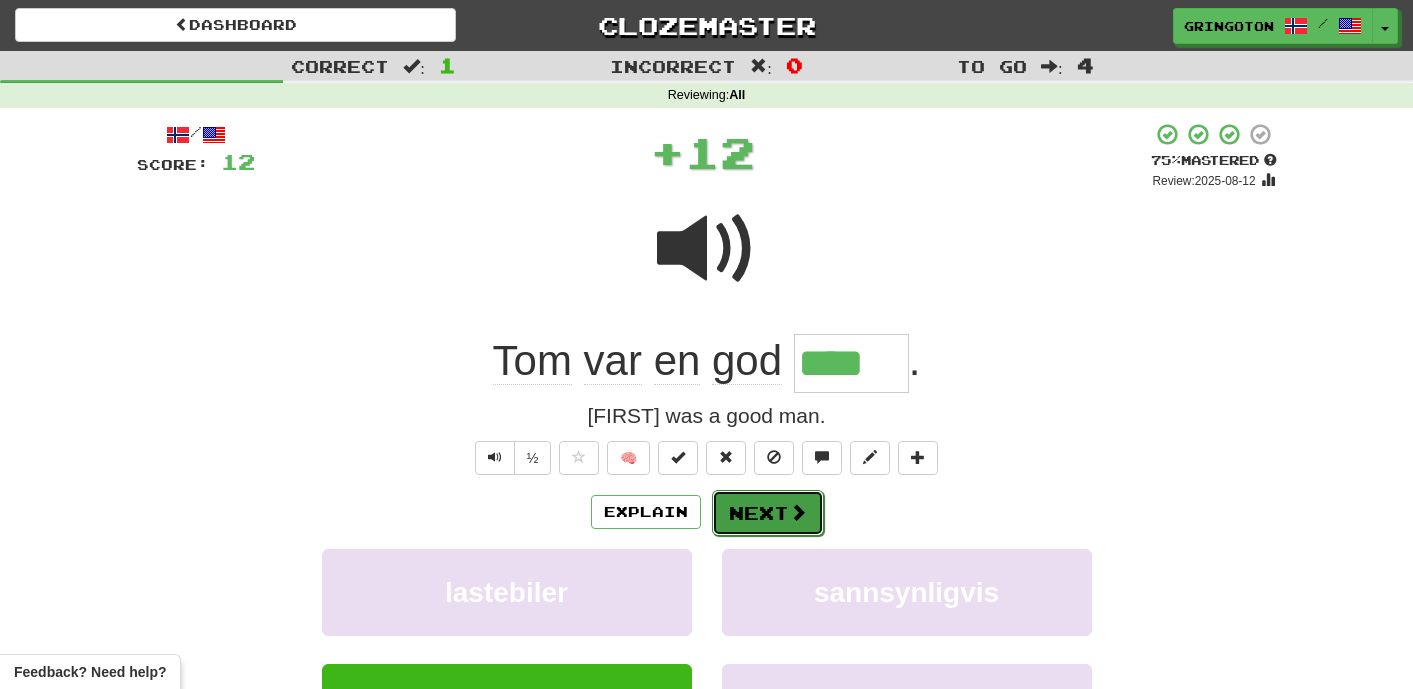 click at bounding box center [798, 512] 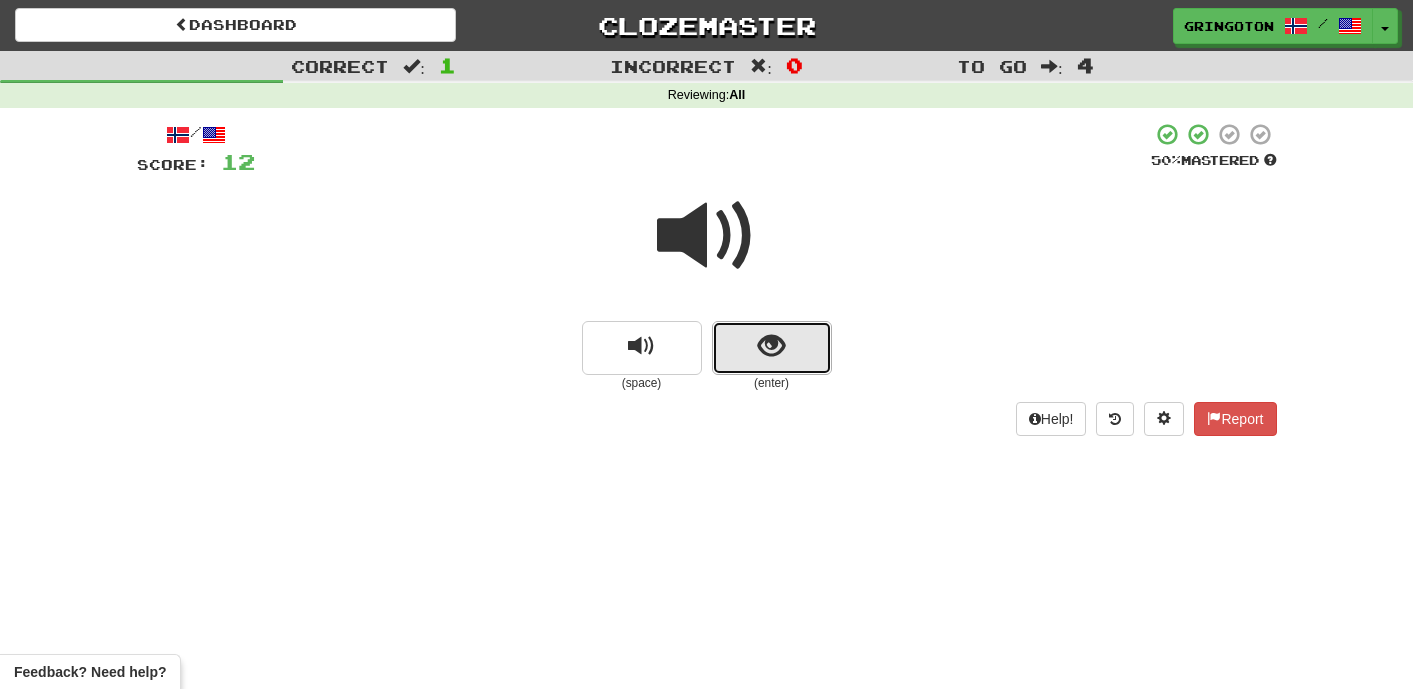 click at bounding box center [772, 348] 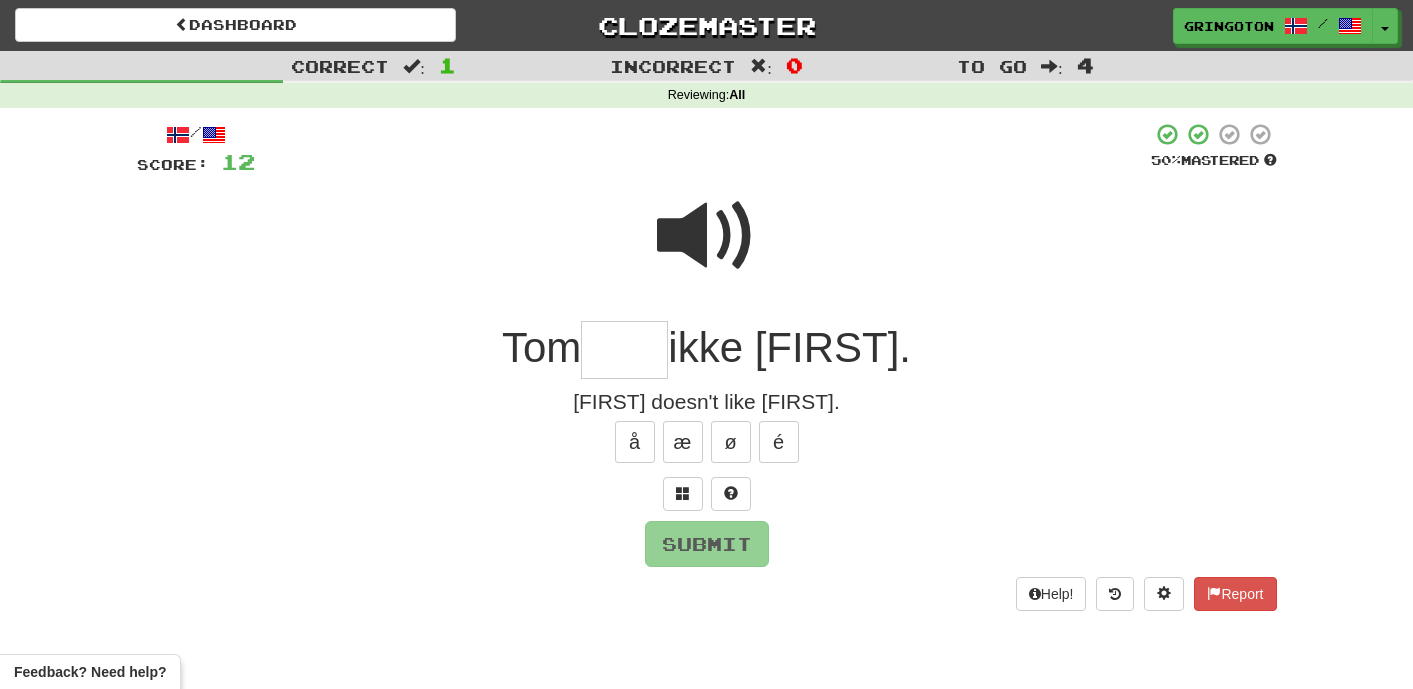 click at bounding box center (707, 236) 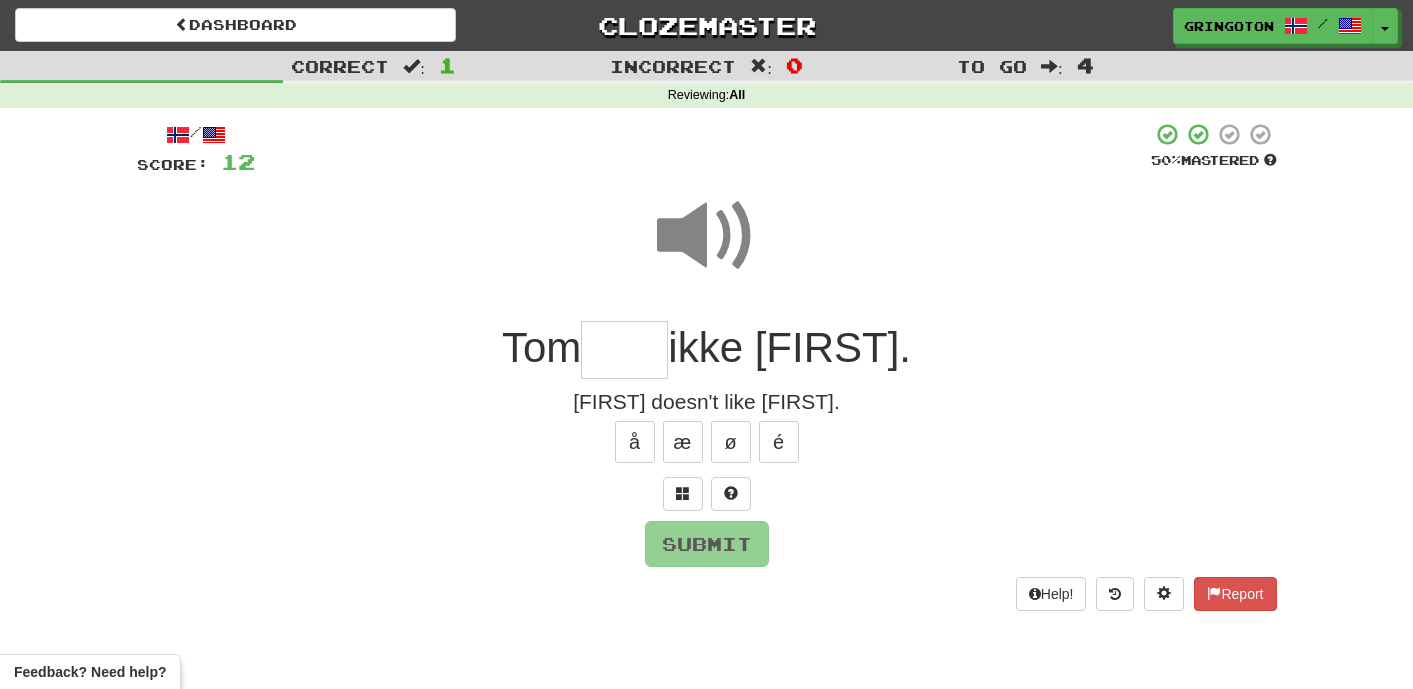 click at bounding box center (624, 350) 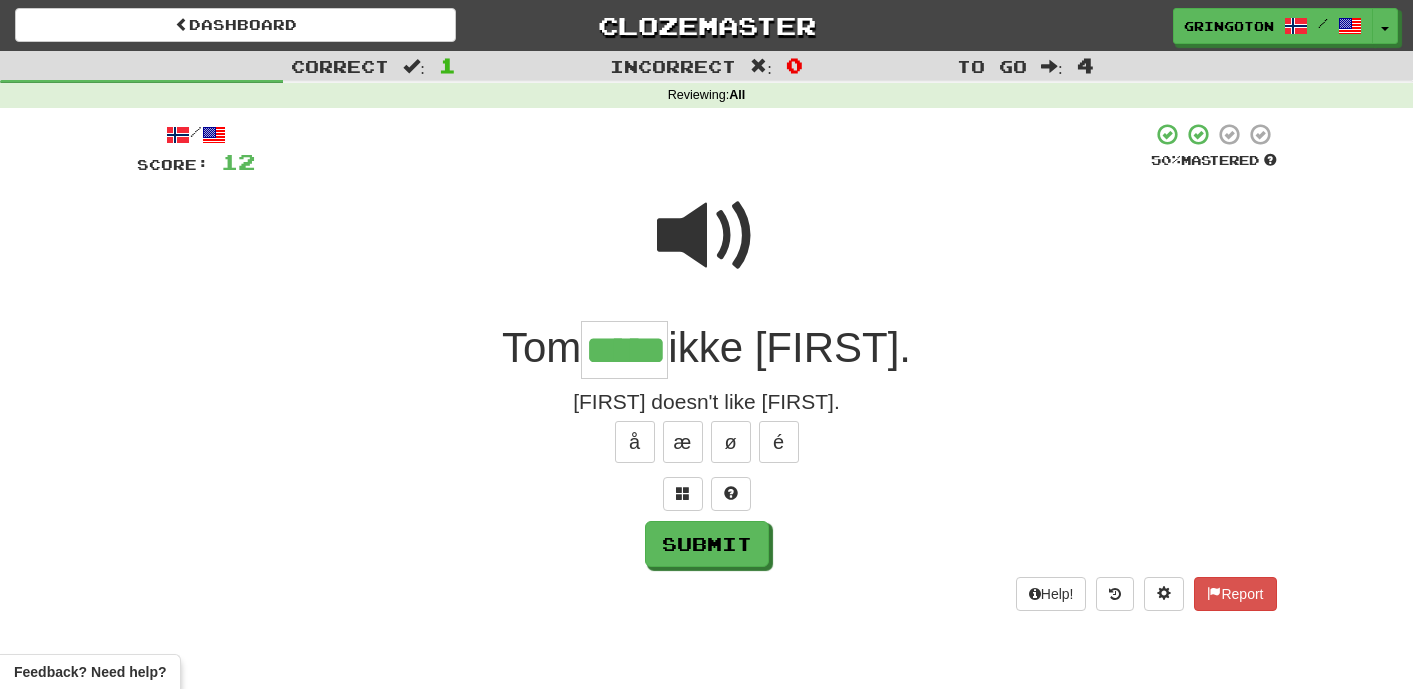 type on "*****" 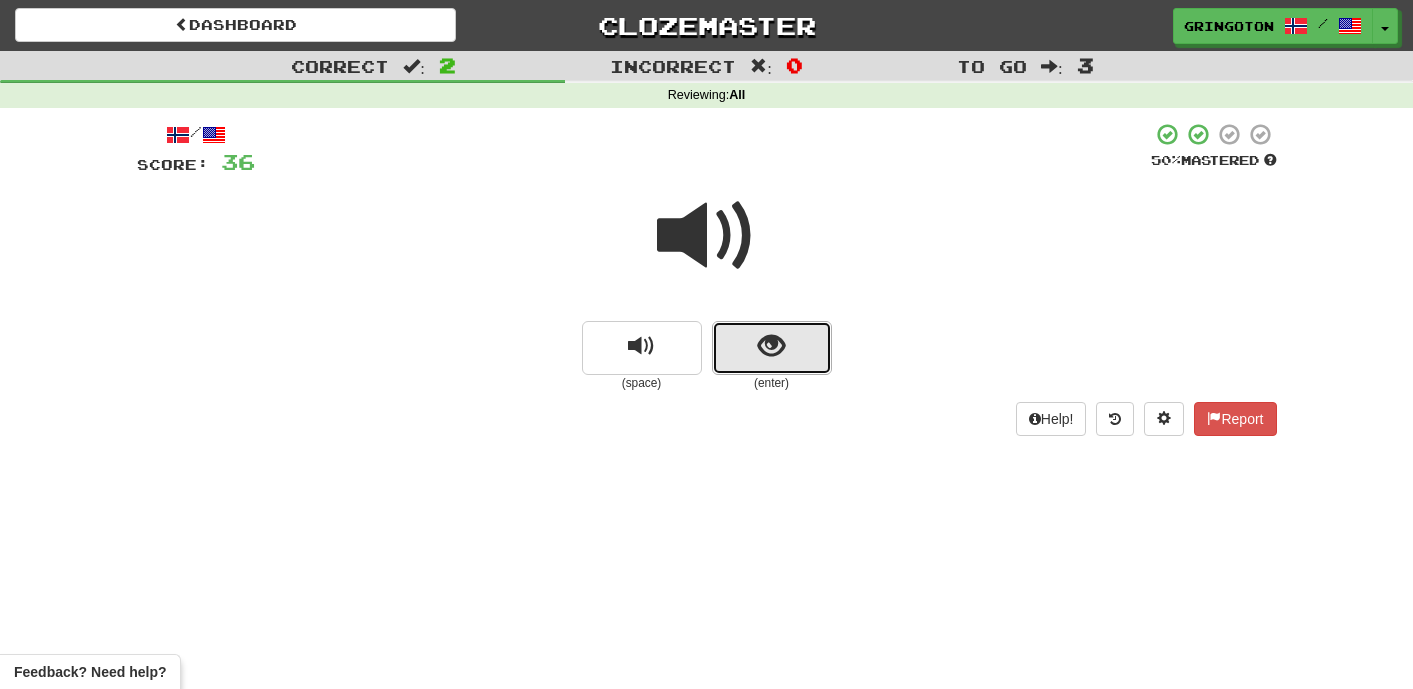 click at bounding box center (771, 346) 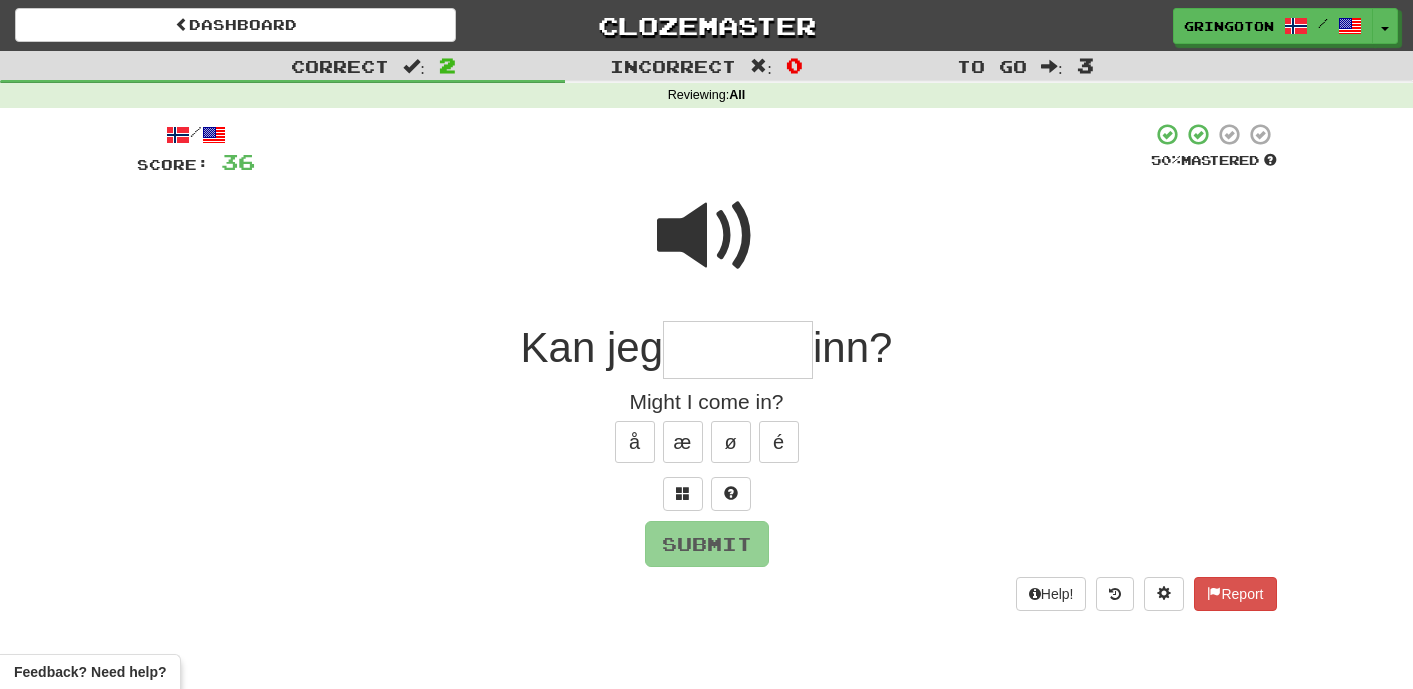 click at bounding box center [707, 236] 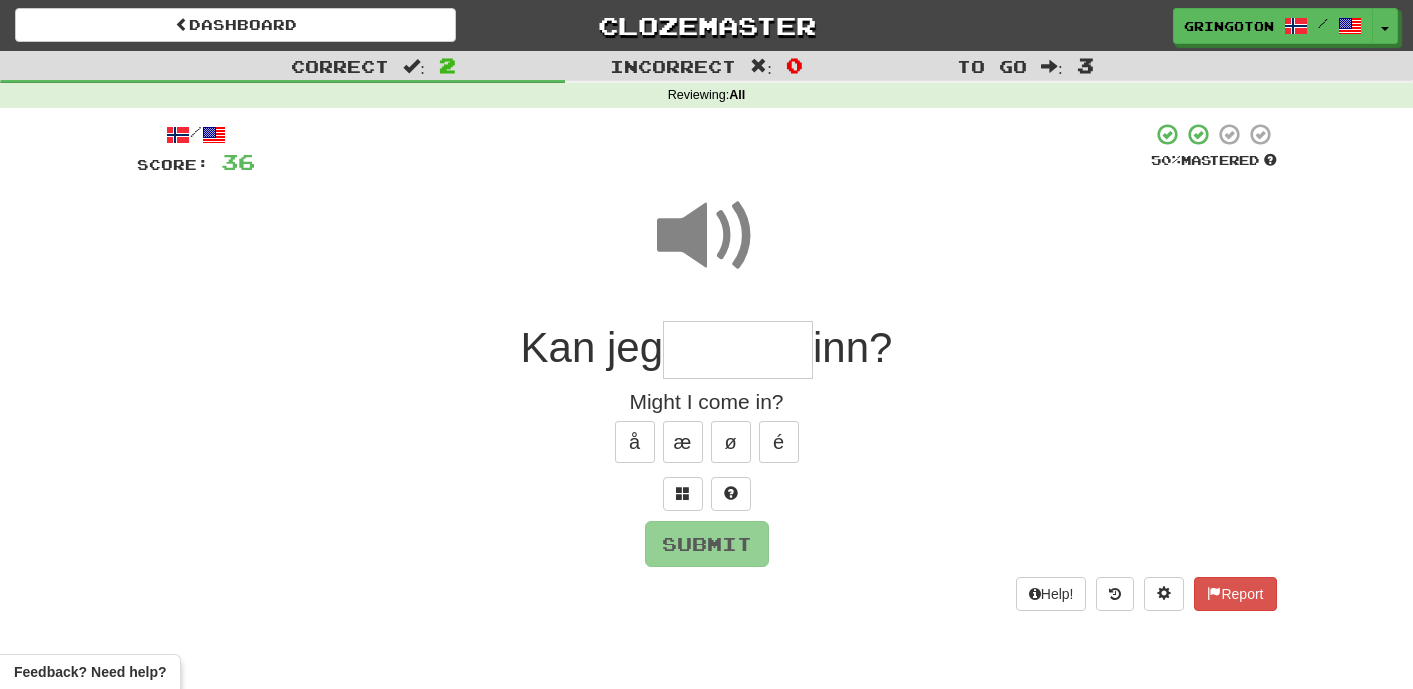 click at bounding box center [738, 350] 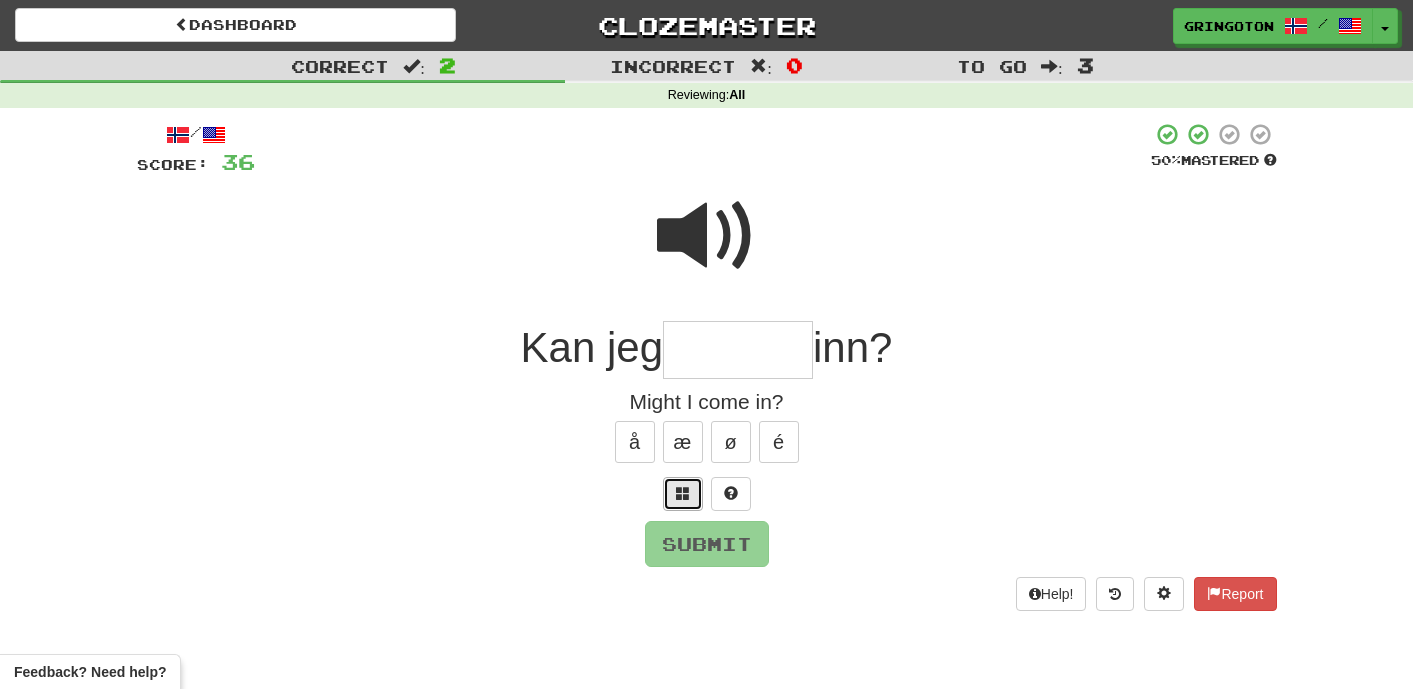 click at bounding box center (683, 494) 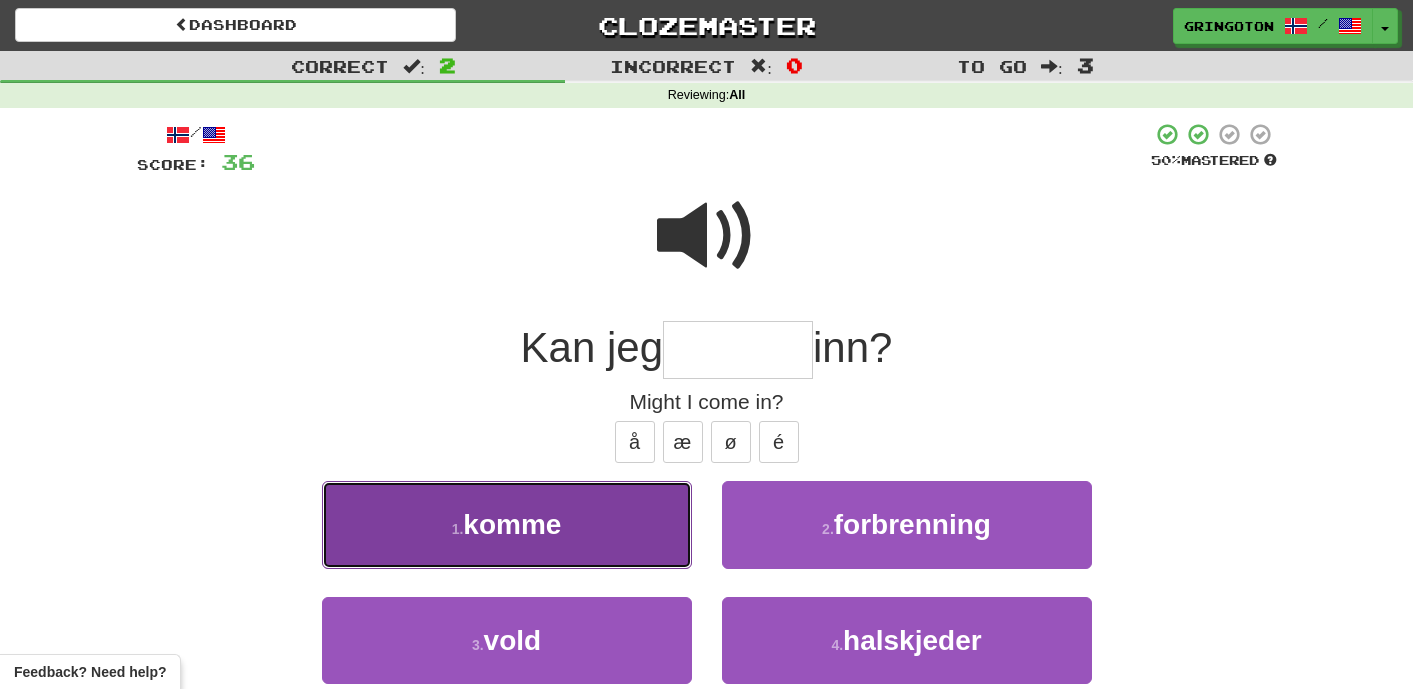 click on "1 .  komme" at bounding box center [507, 524] 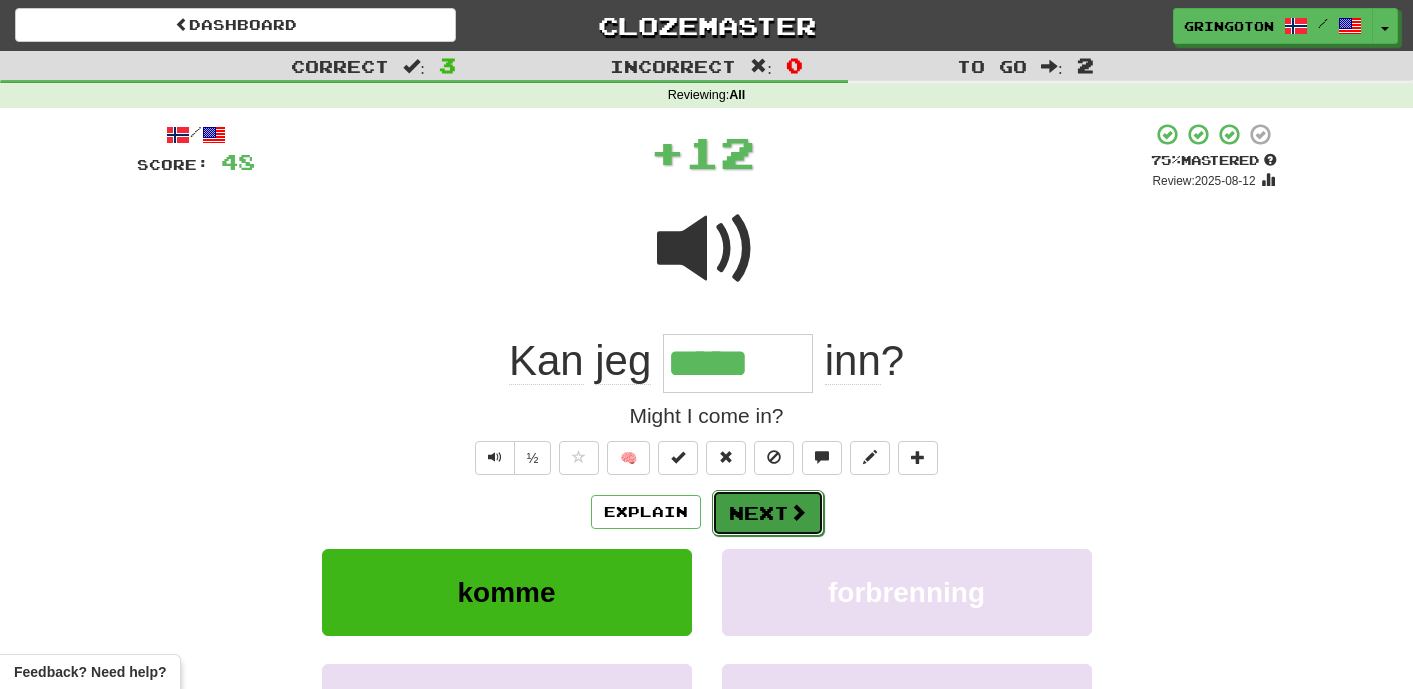 click on "Next" at bounding box center [768, 513] 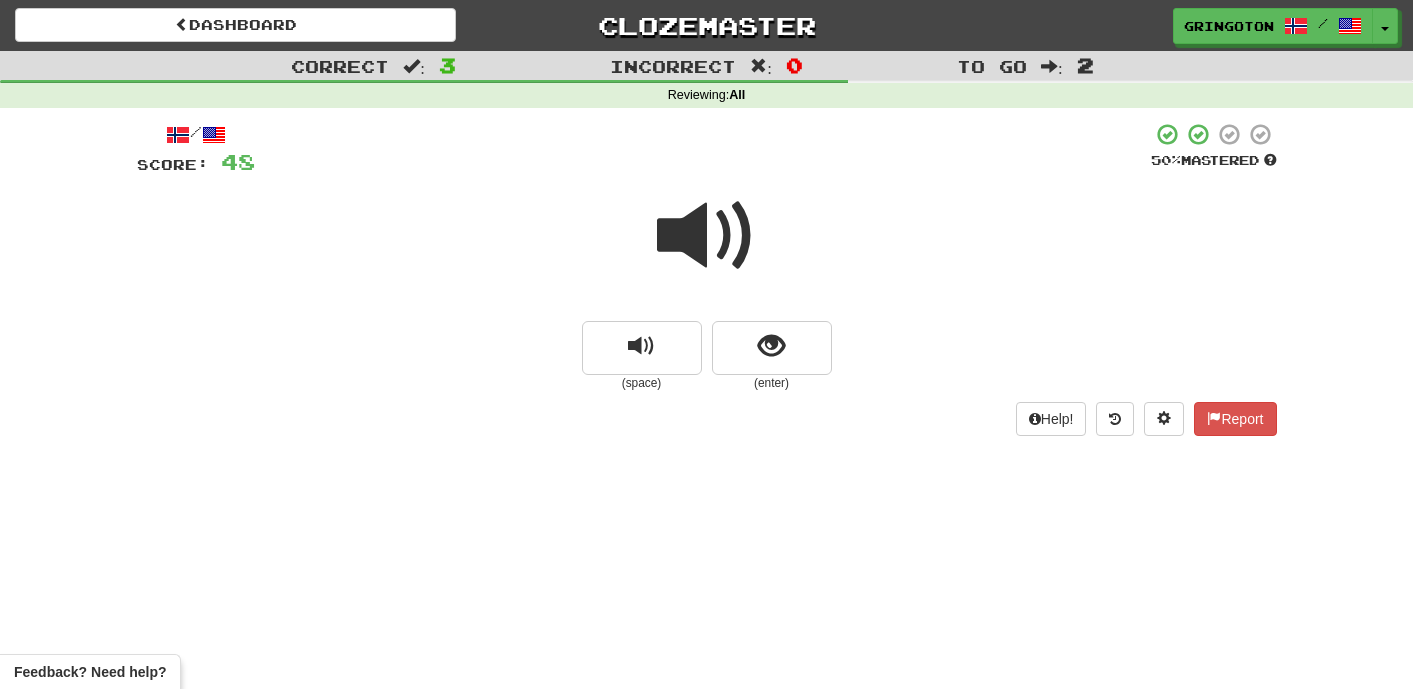 click at bounding box center (707, 249) 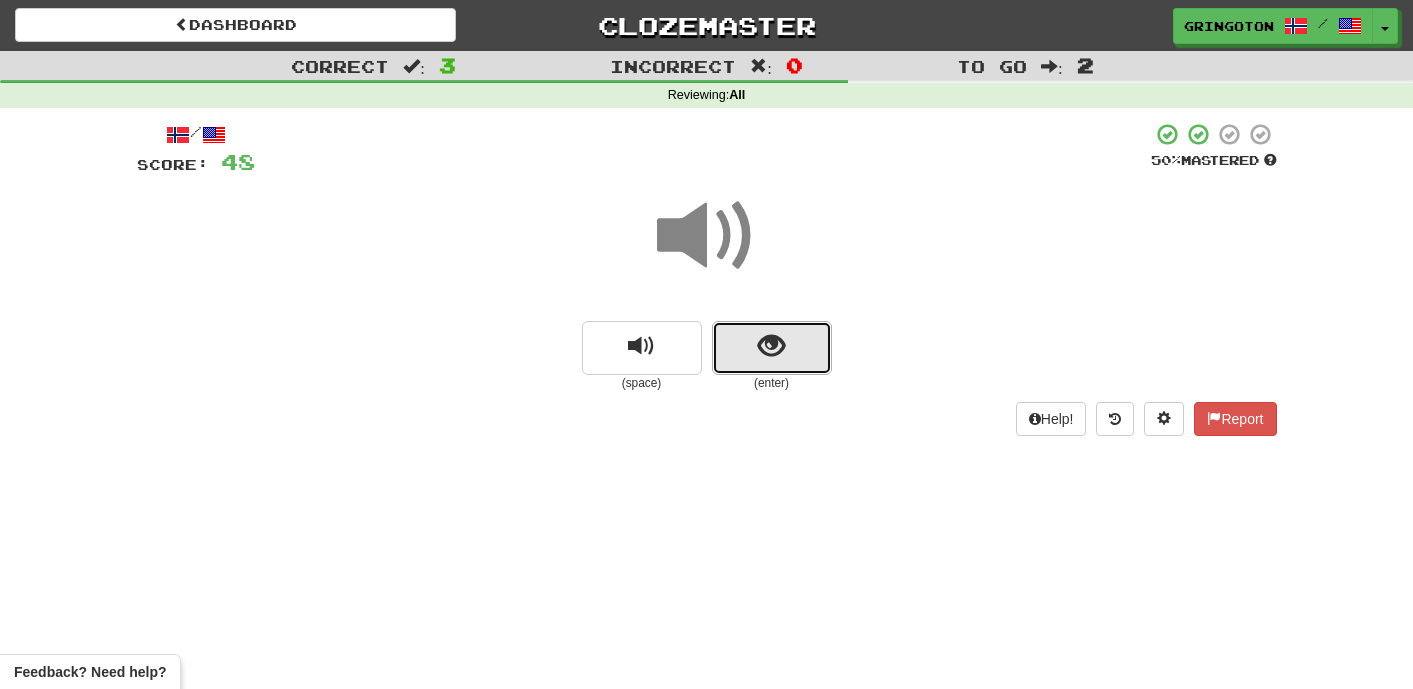 click at bounding box center (772, 348) 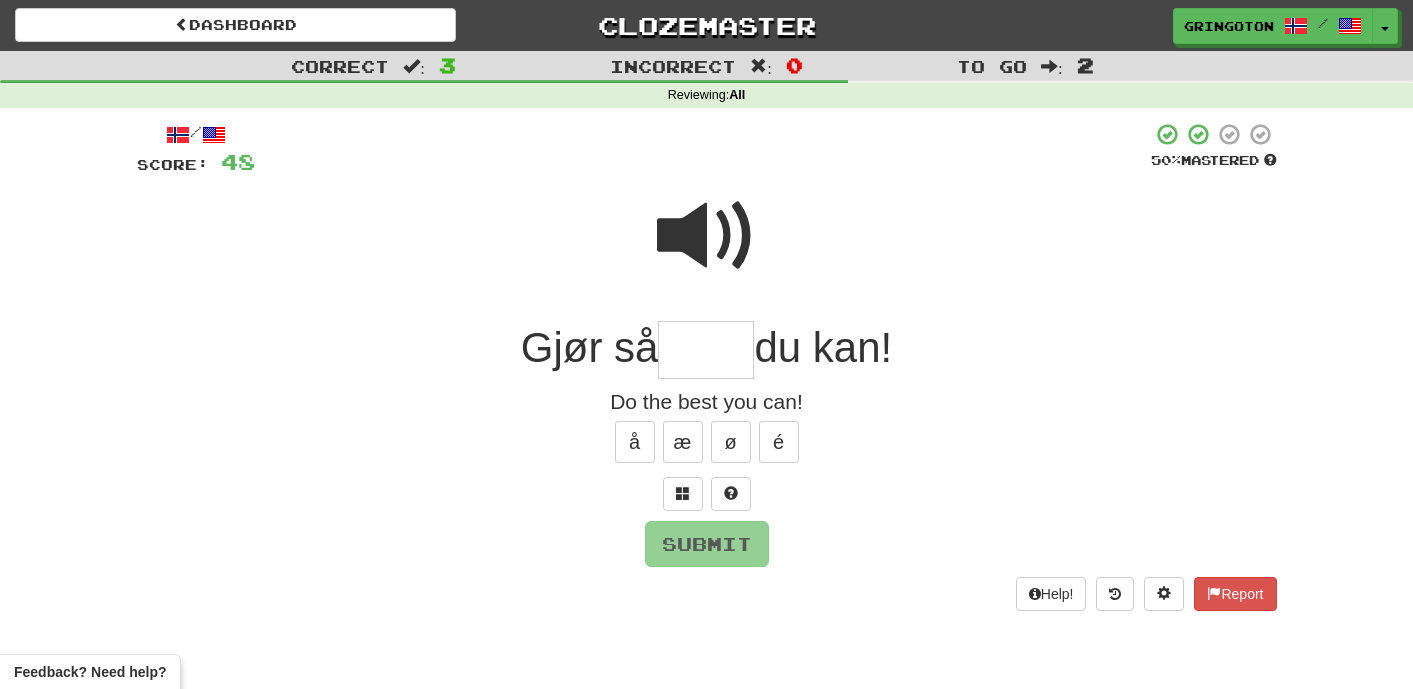 click at bounding box center [707, 236] 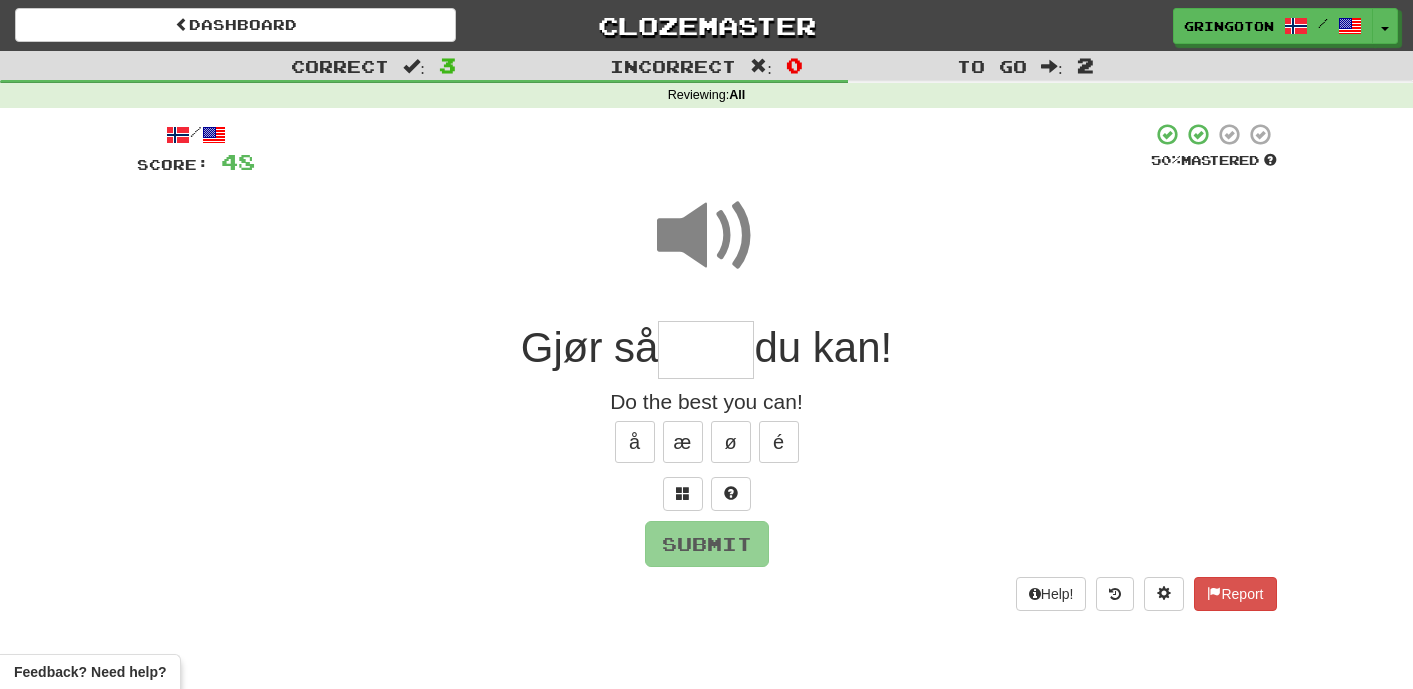 click at bounding box center (706, 350) 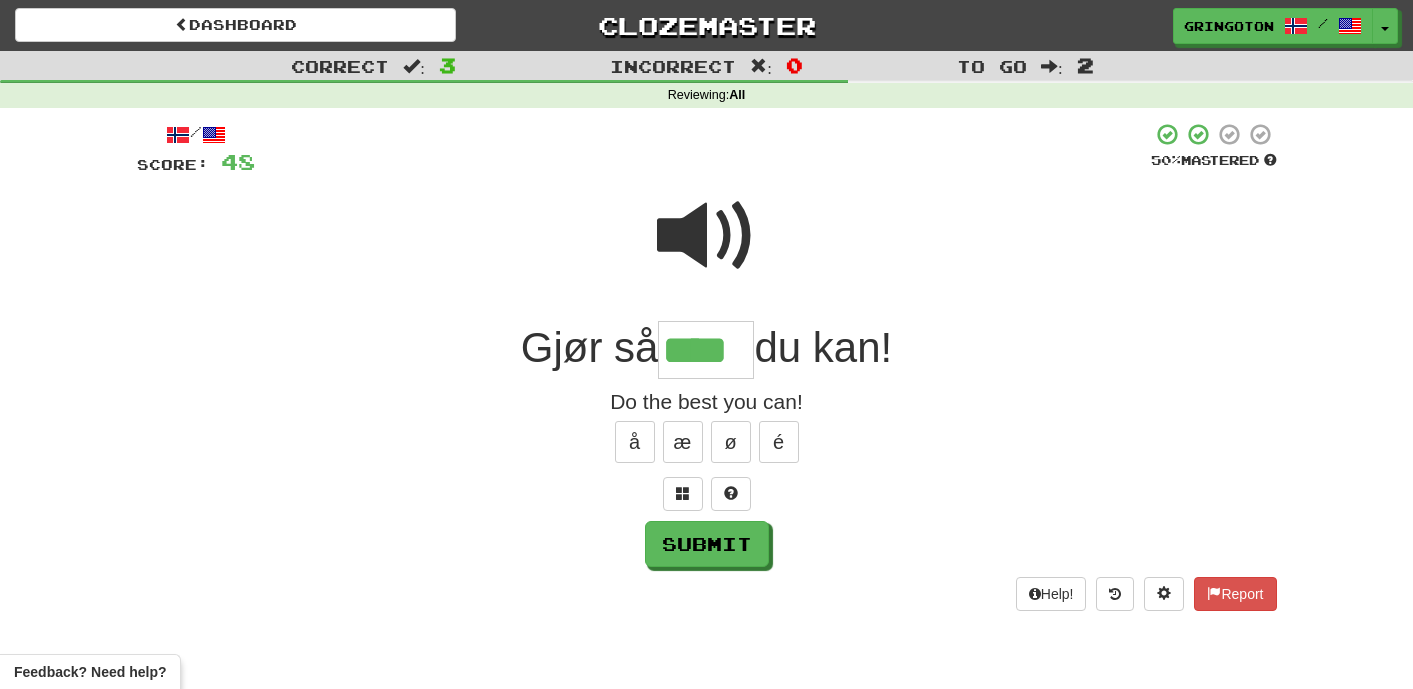 type on "****" 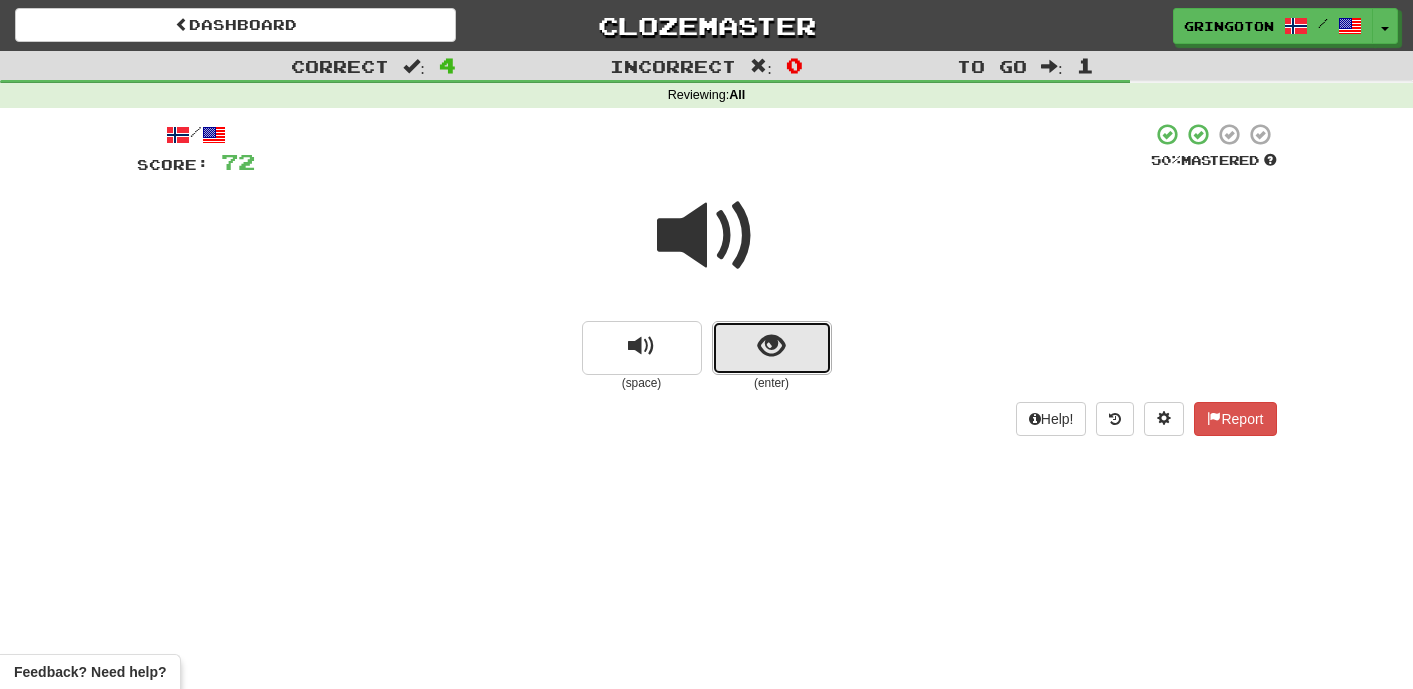 click at bounding box center (772, 348) 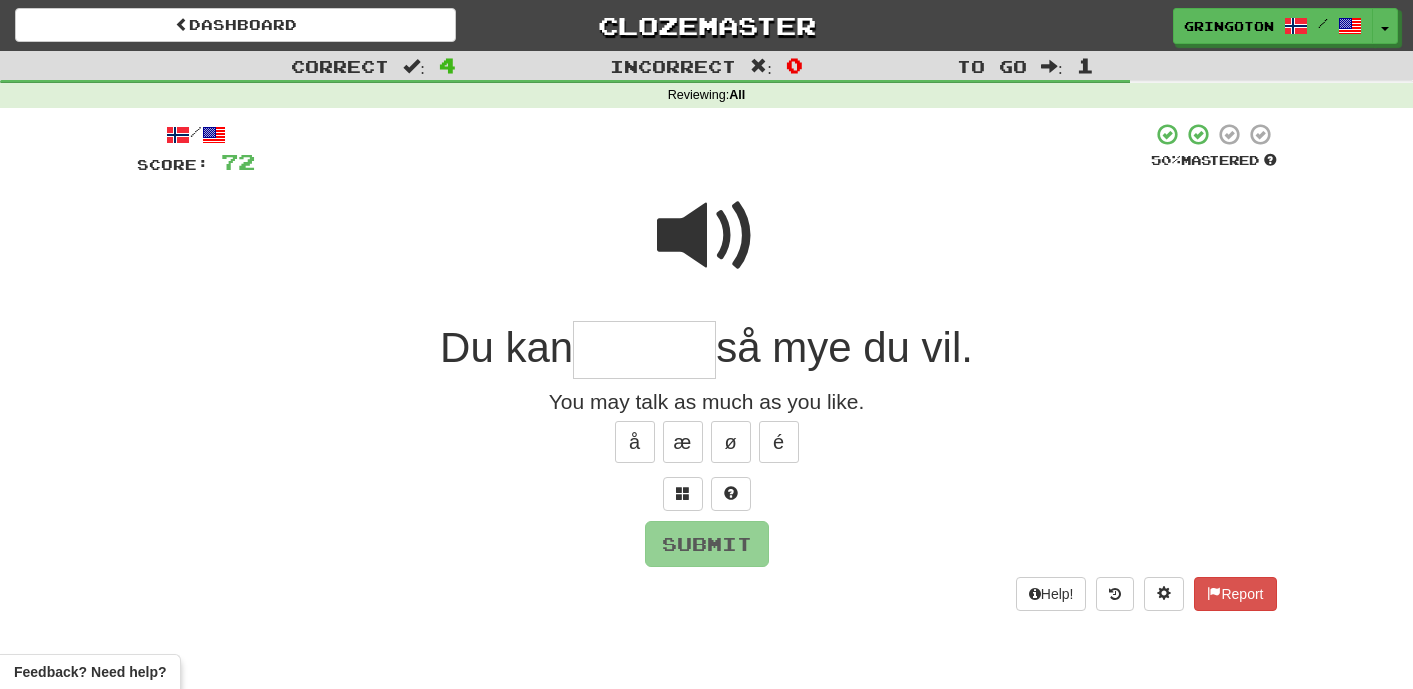 click at bounding box center (707, 236) 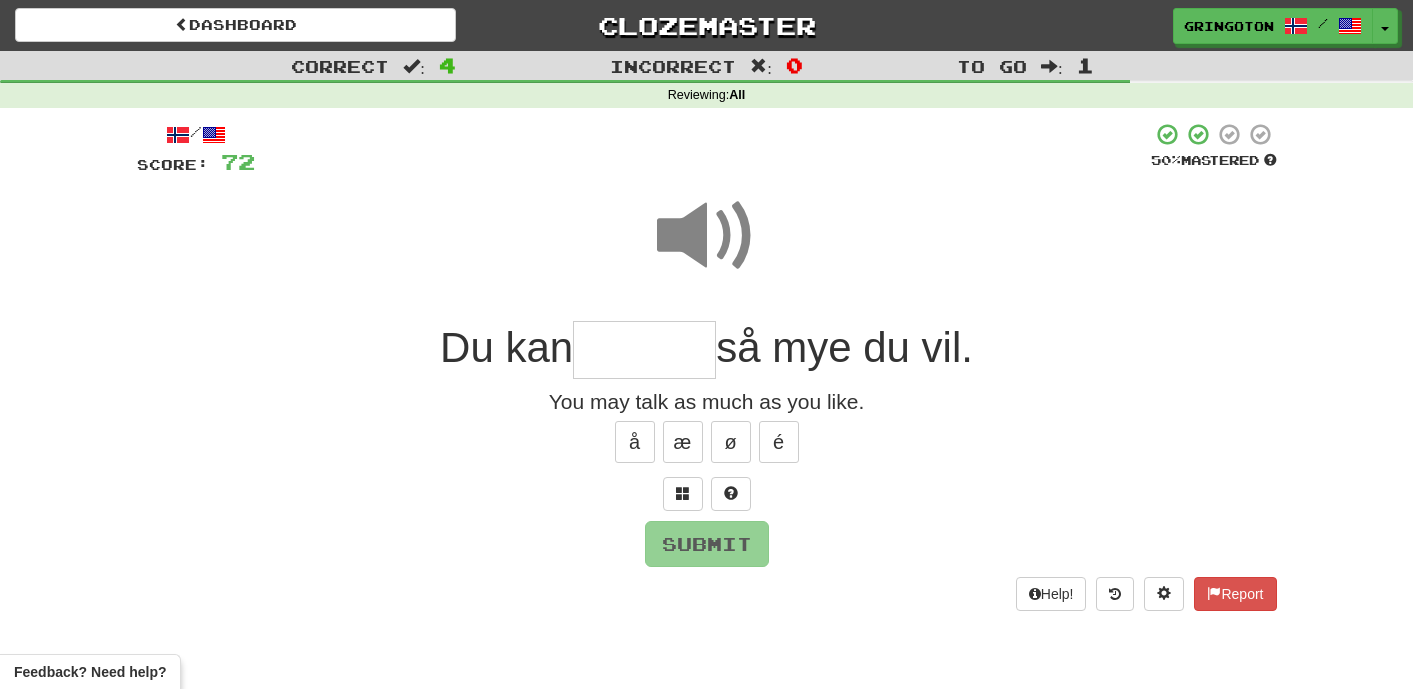 click at bounding box center [644, 350] 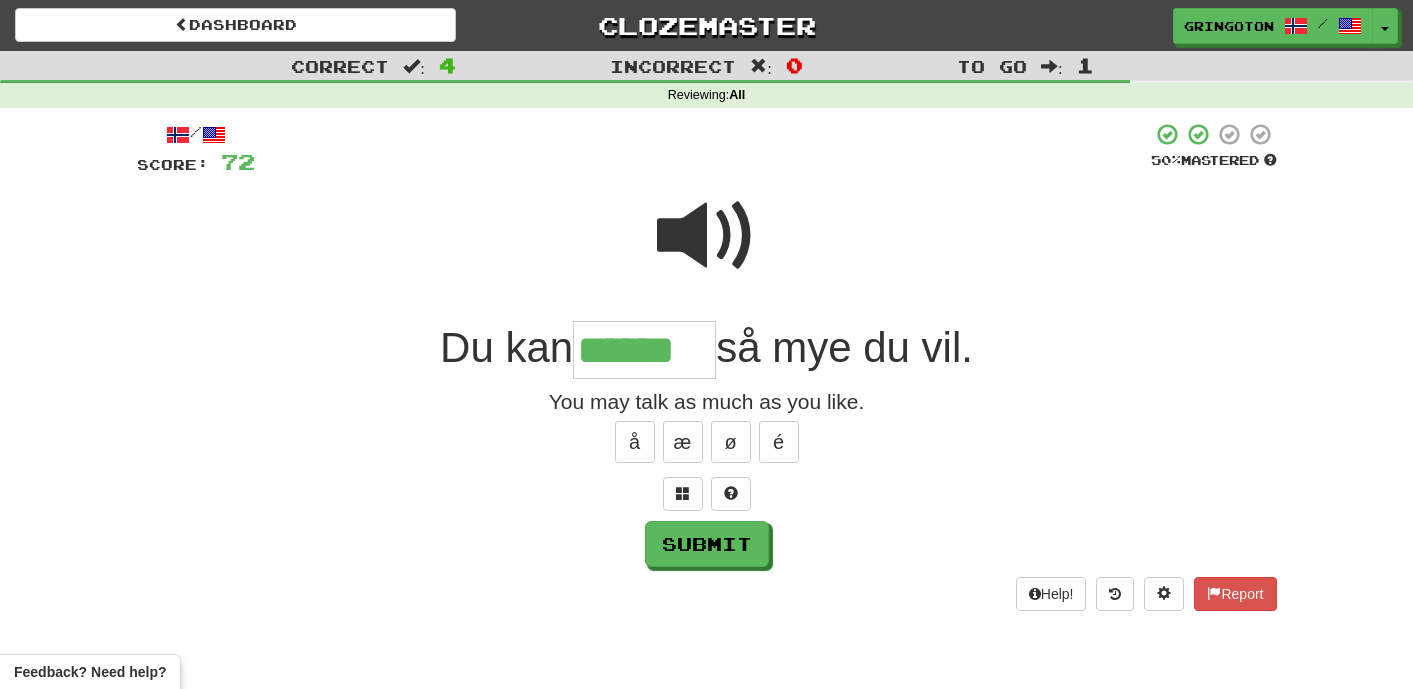 type on "******" 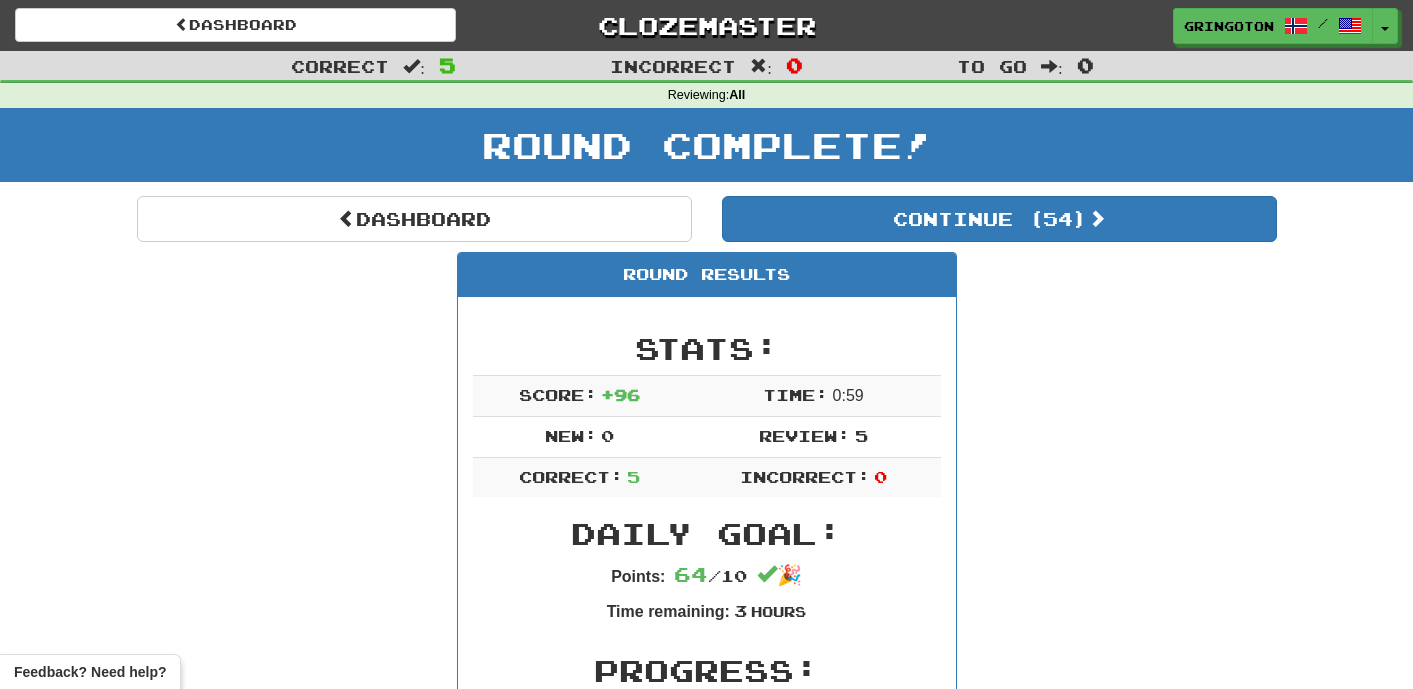 click on "Dashboard
Clozemaster
gringoton
/
Toggle Dropdown
Dashboard
Leaderboard
Activity Feed
Notifications
Profile
Discussions
فارسی
/
English
Streak:
2
Review:
48
Daily Goal:  24 /10
Toki Pona
/
English
Streak:
0
Review:
867
Daily Goal:  0 /10
日本語
/
English
Streak:
0
Review:
428
Daily Goal:  0 /10
Português
/
English
Streak:
0
Review:
696
Daily Goal:  0 /10
Bahasa Indonesia
/
English
Streak:
0
Review:
364
Daily Goal:  0 /10
Magyar
/
English
Streak:
0
Review:
470
Daily Goal:  0 /10
Italiano
/
English
Streak:
0
Review:
281
Daily Goal:  0 /10
Català
/" at bounding box center (706, 25) 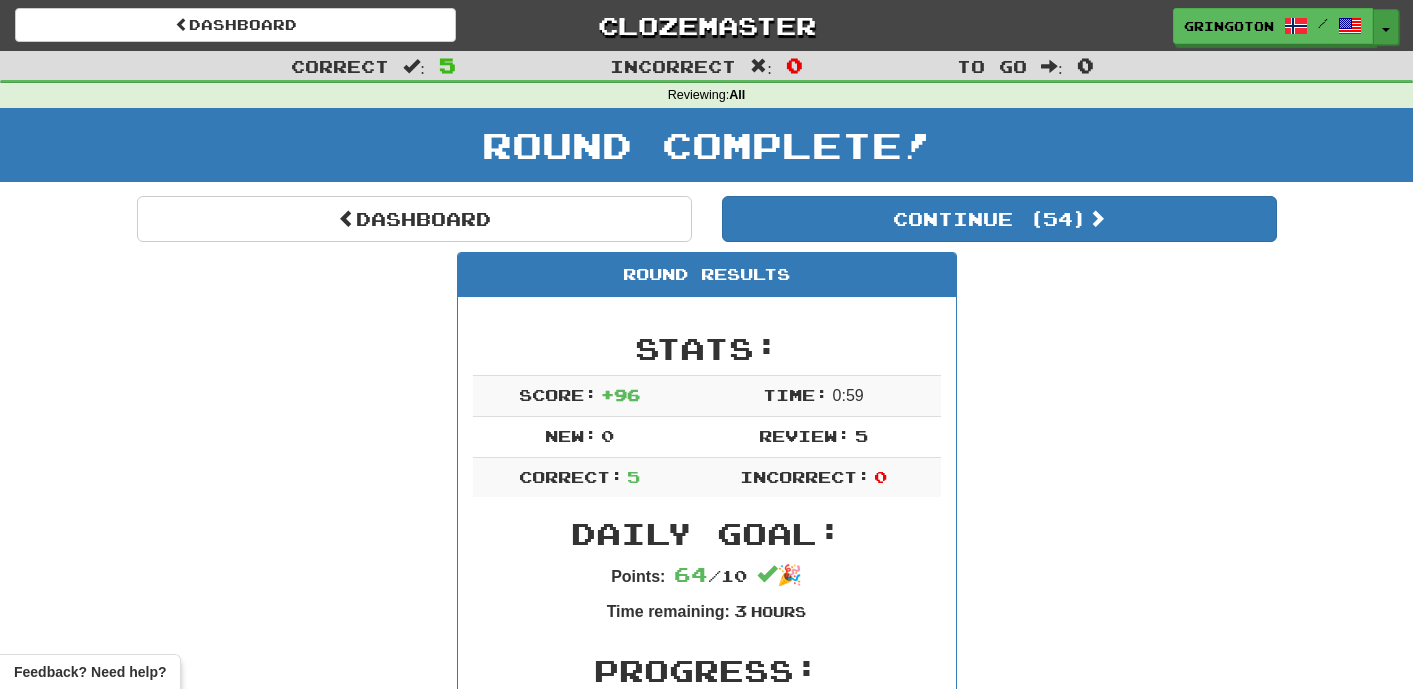 click at bounding box center [1386, 30] 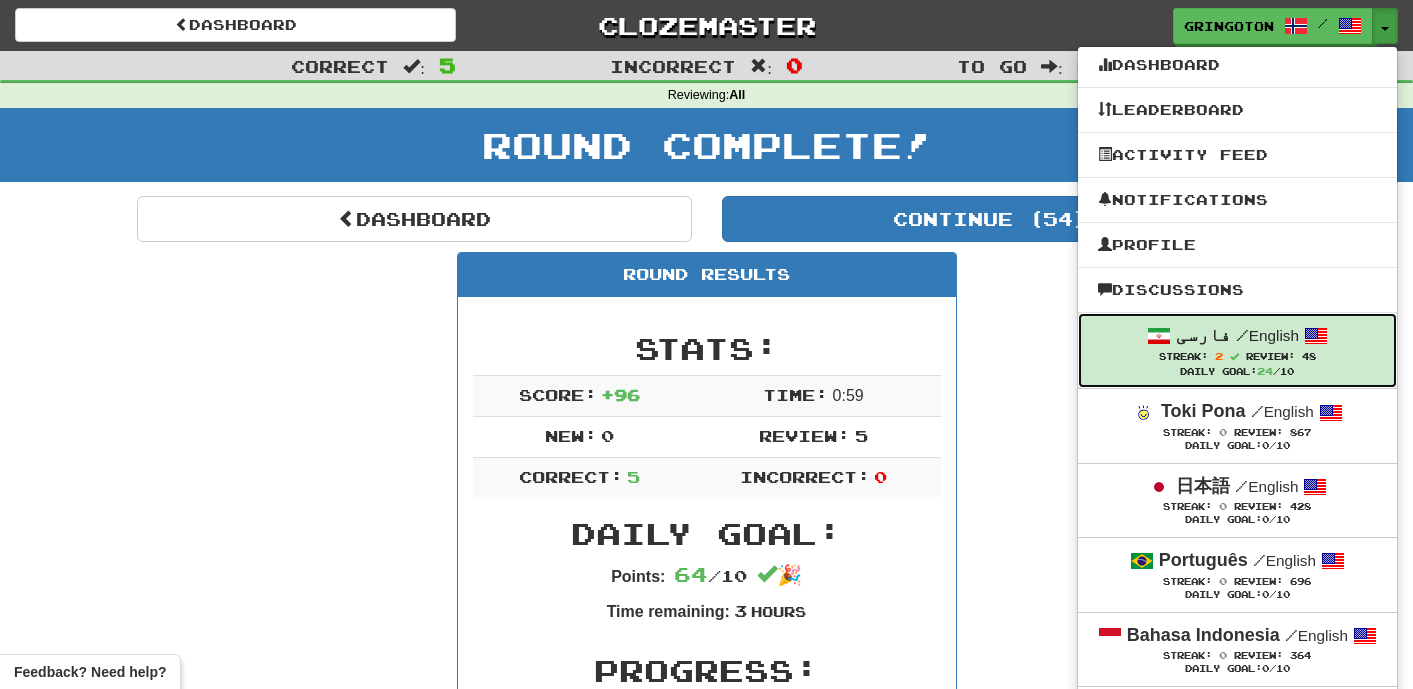 click on "Streak:
2
Review:
48" at bounding box center (1237, 356) 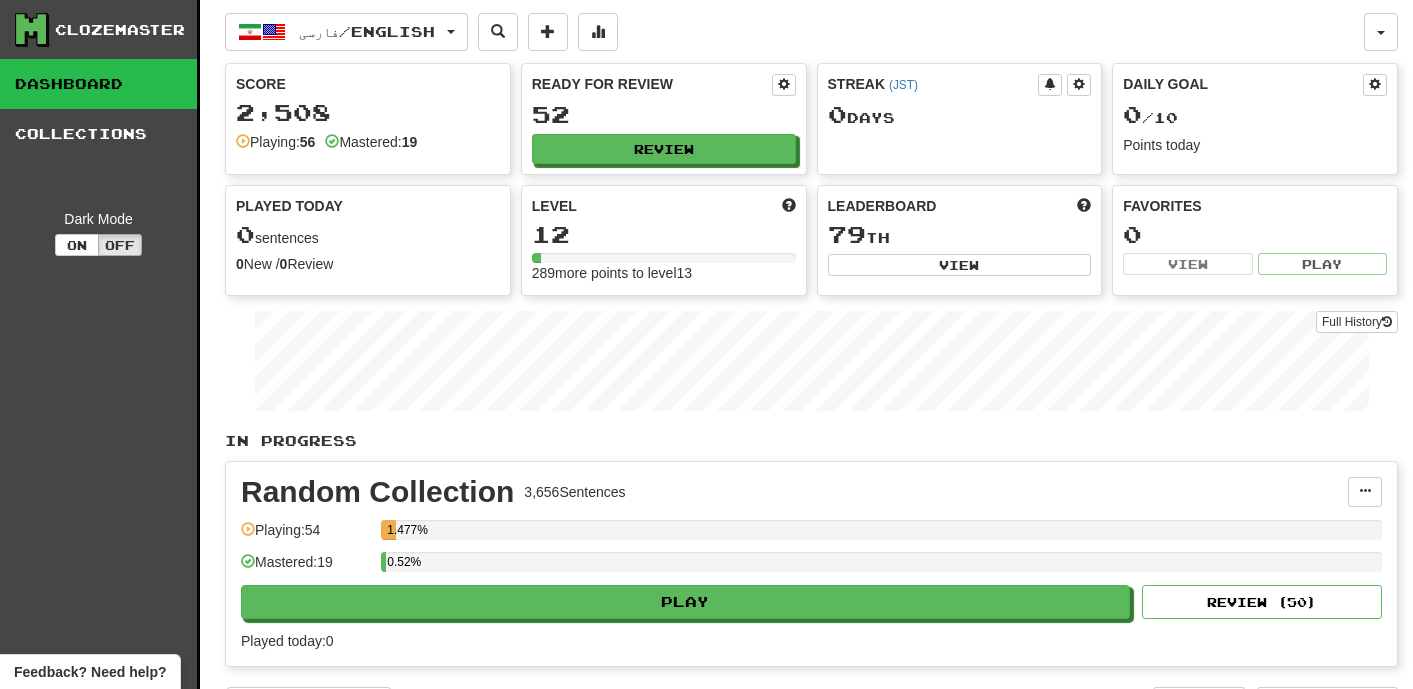scroll, scrollTop: 0, scrollLeft: 0, axis: both 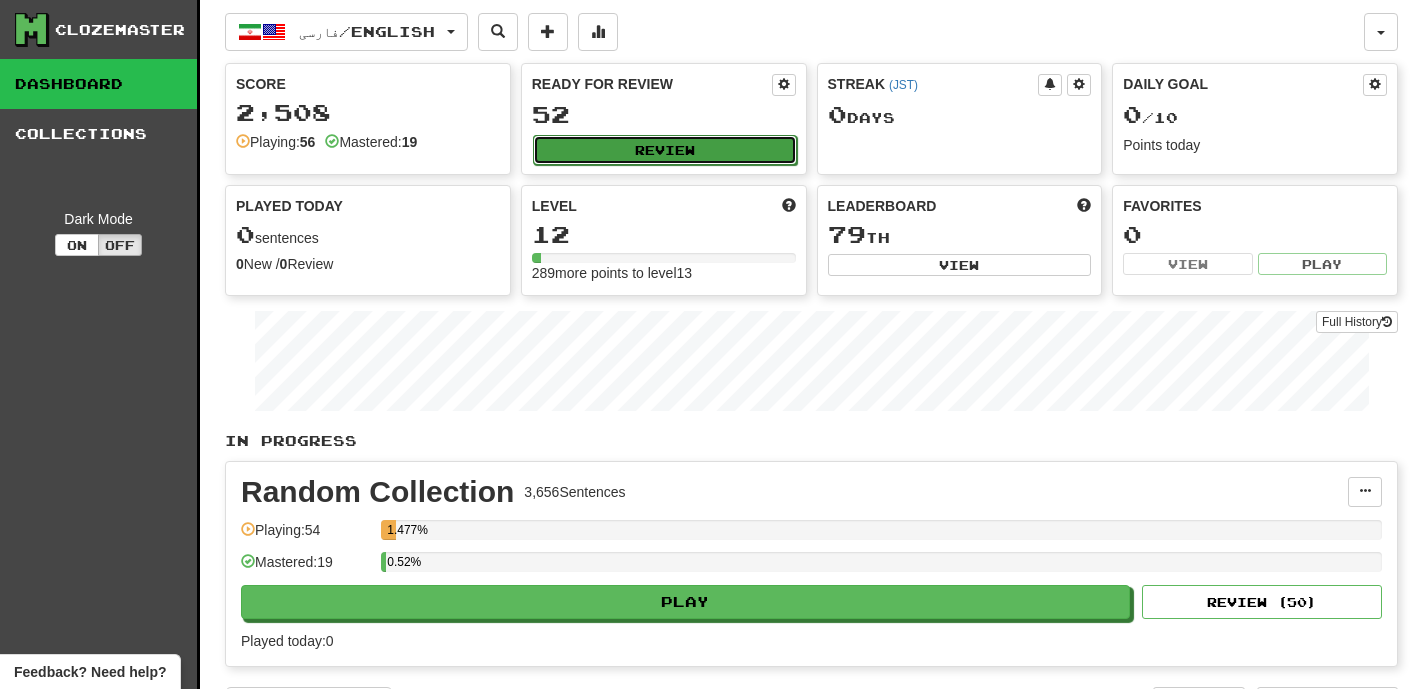 click on "Review" at bounding box center (665, 150) 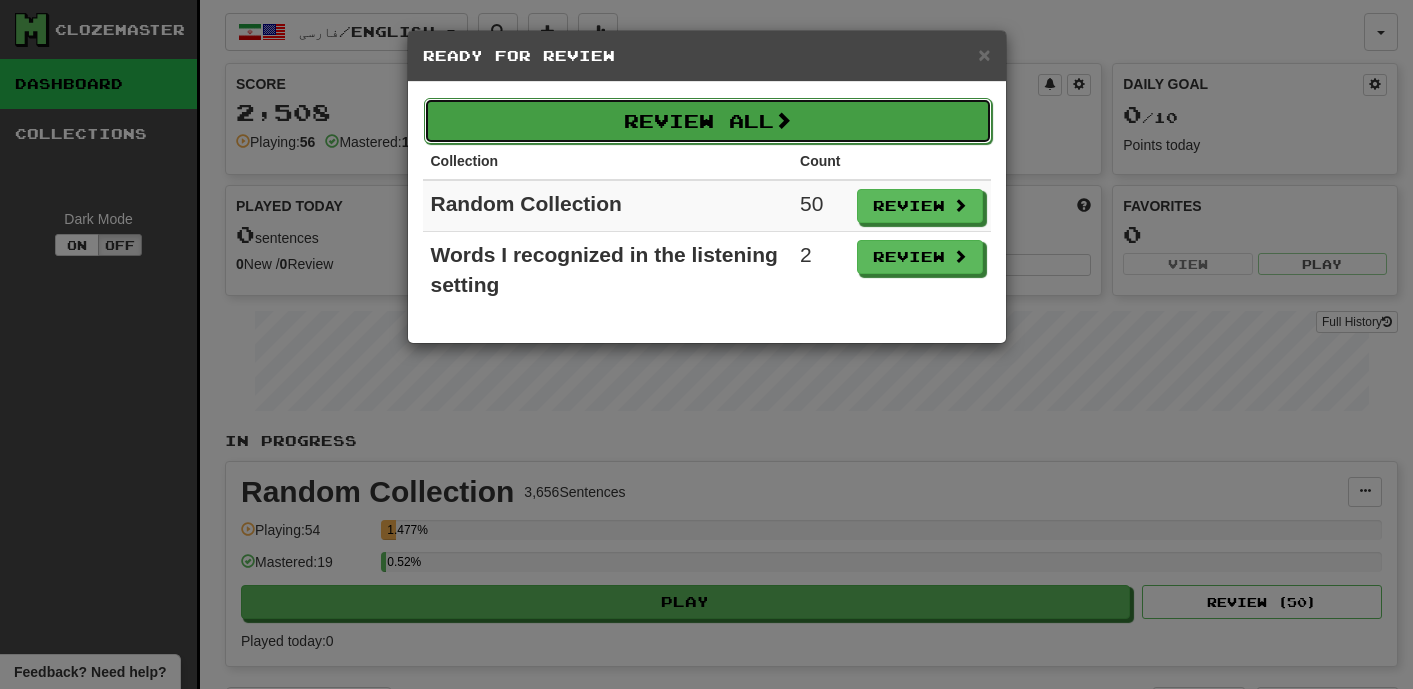 click on "Review All" at bounding box center (708, 121) 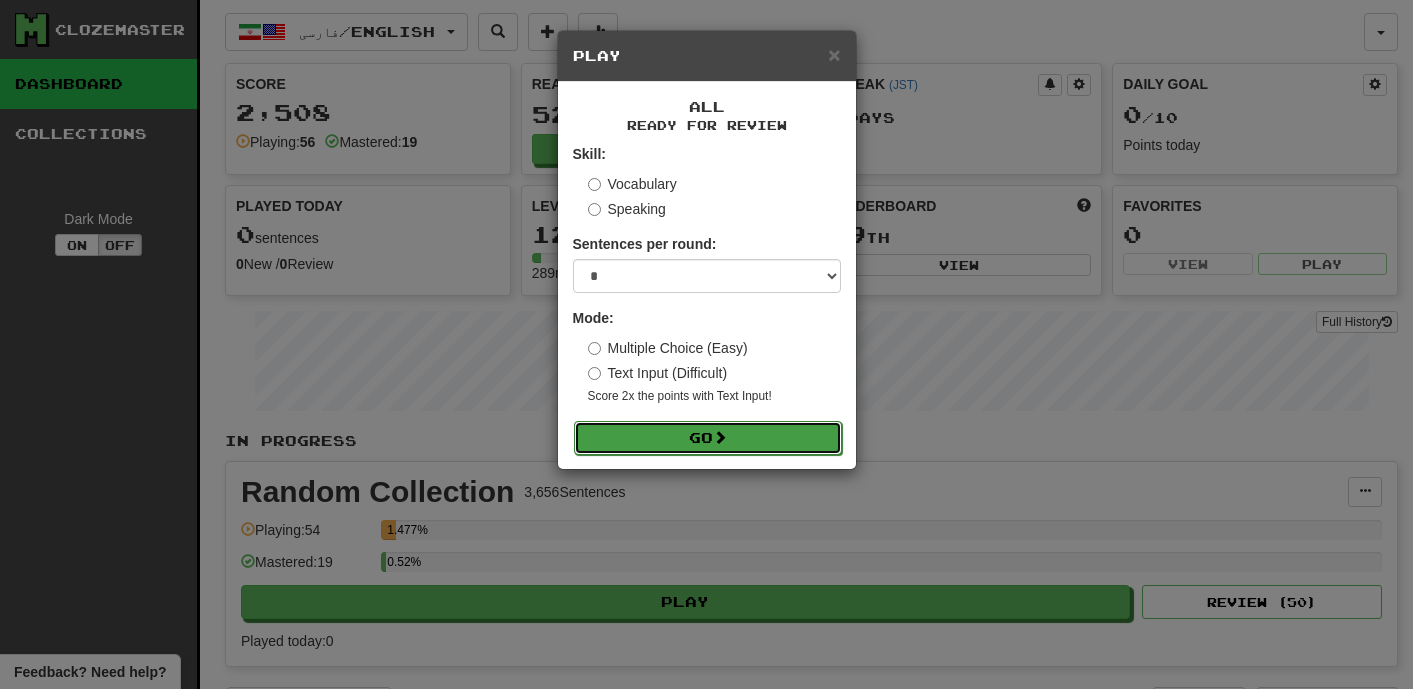 click at bounding box center (720, 437) 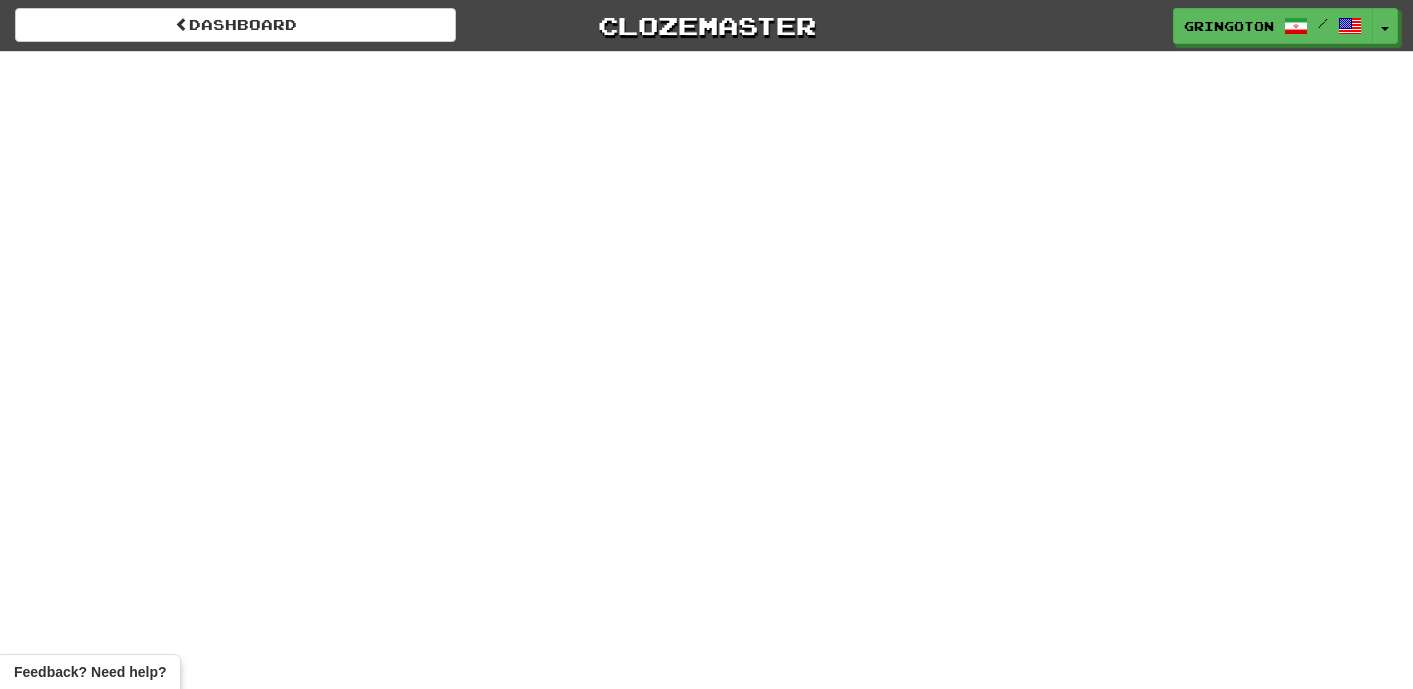 scroll, scrollTop: 0, scrollLeft: 0, axis: both 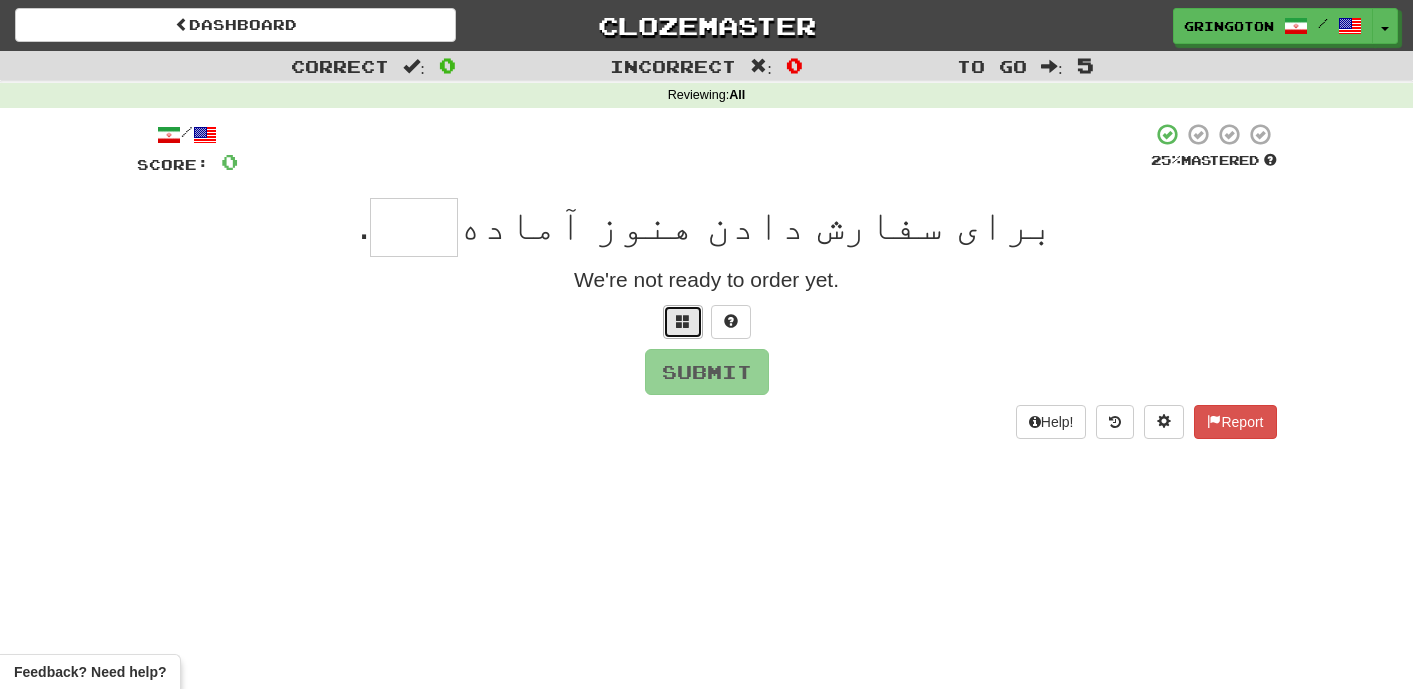 click at bounding box center (683, 321) 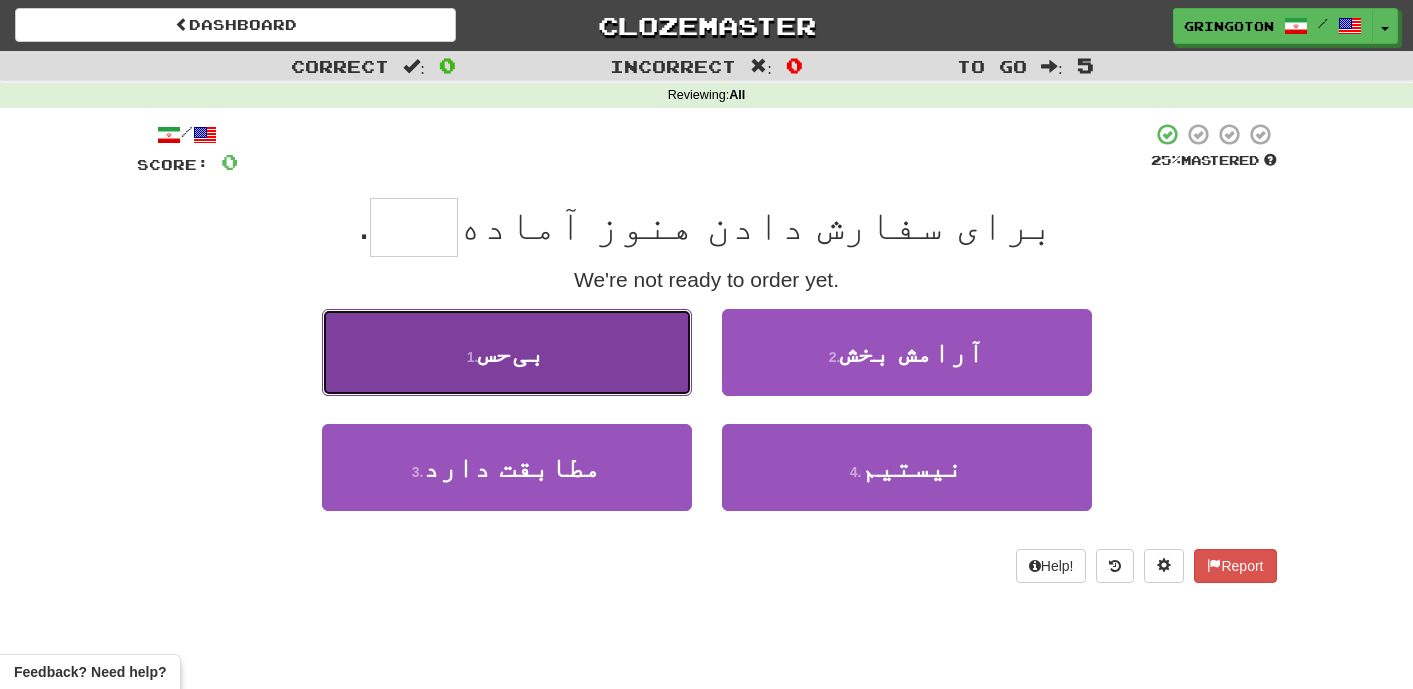 click on "1 .  بی‌حس" at bounding box center [507, 352] 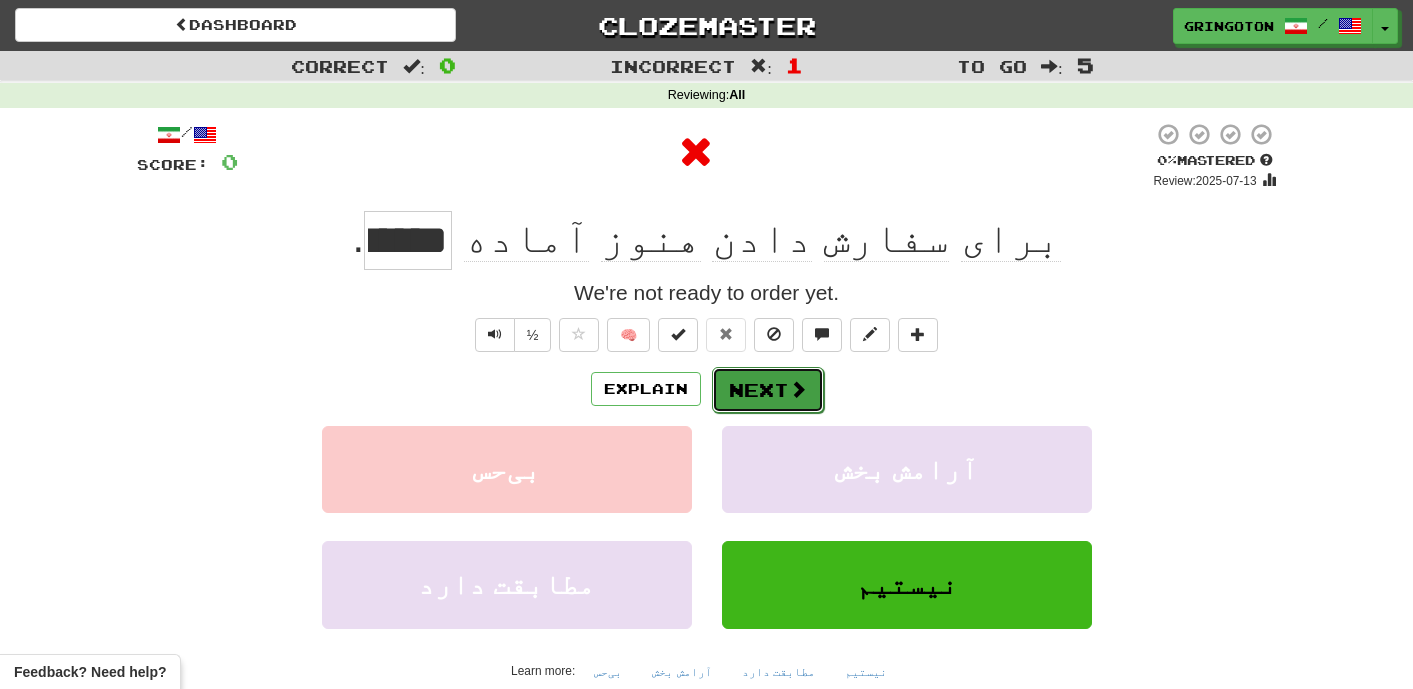 click on "Next" at bounding box center (768, 390) 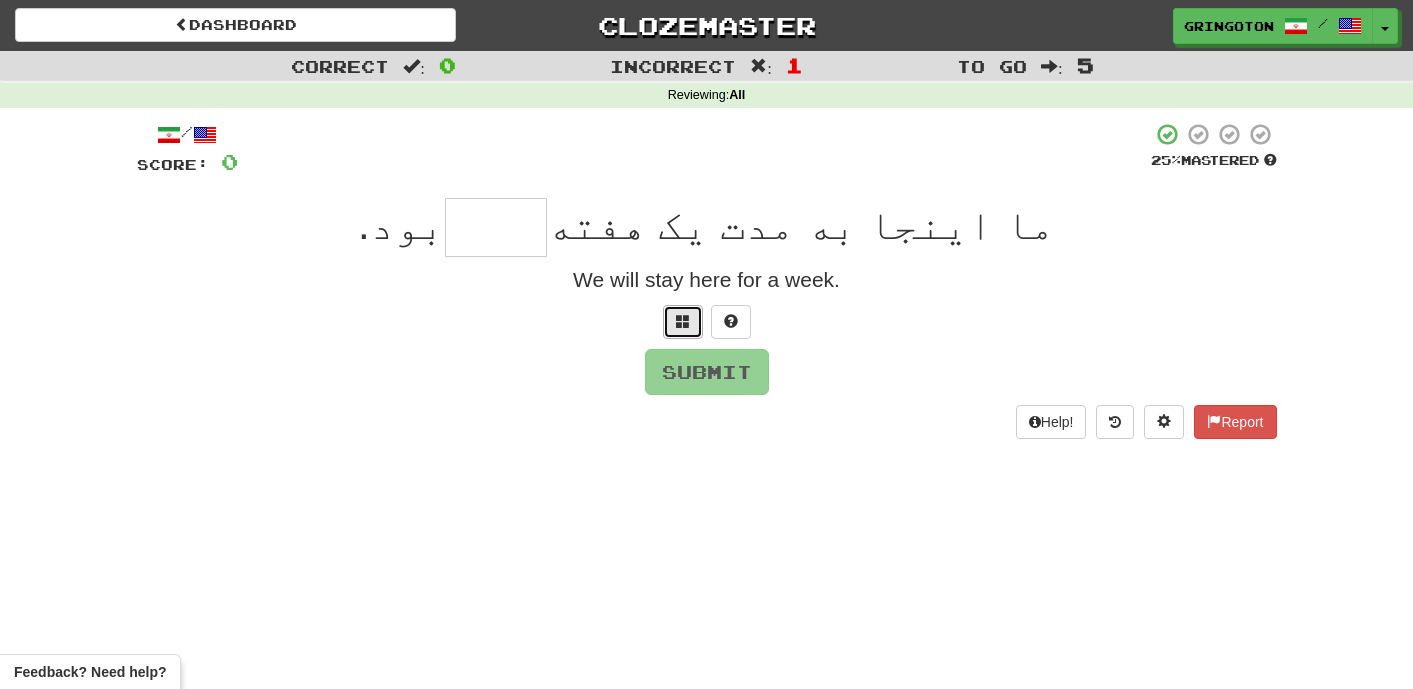 click at bounding box center [683, 322] 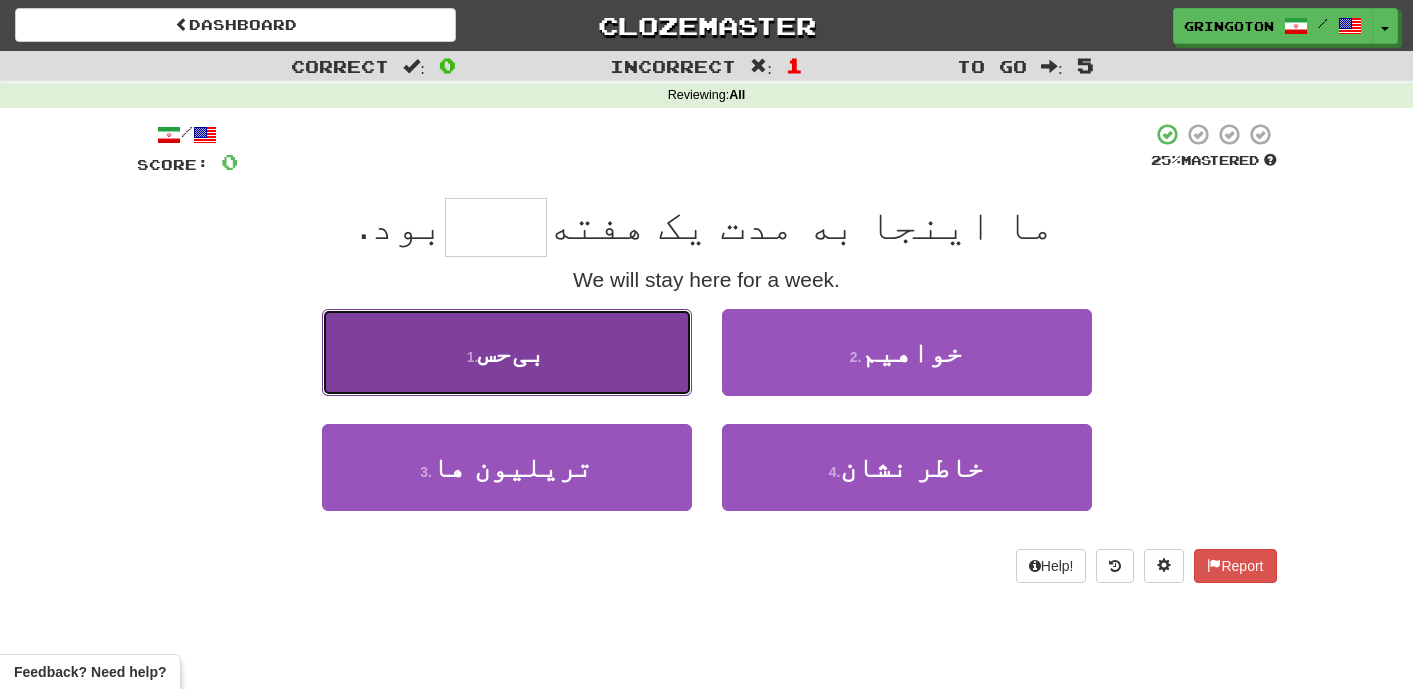 click on "1 .  بی‌حس" at bounding box center [507, 352] 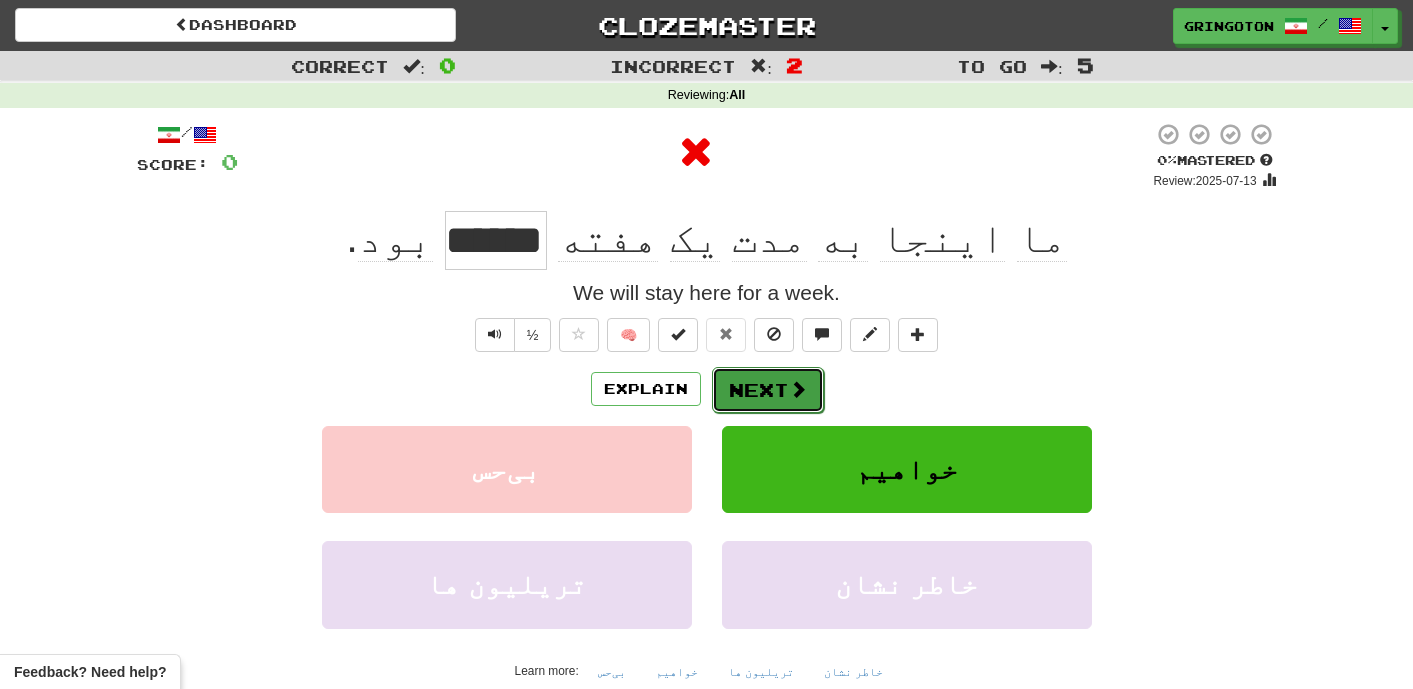 click on "Next" at bounding box center (768, 390) 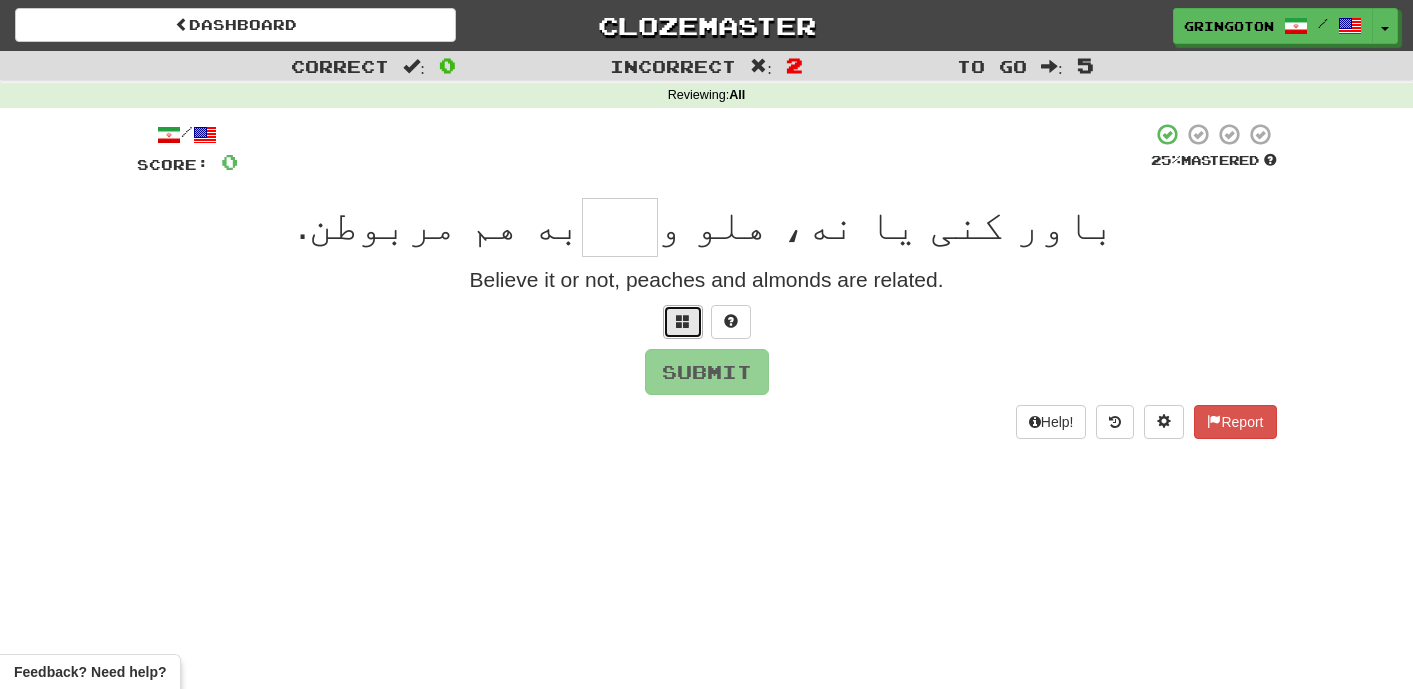 click at bounding box center (683, 322) 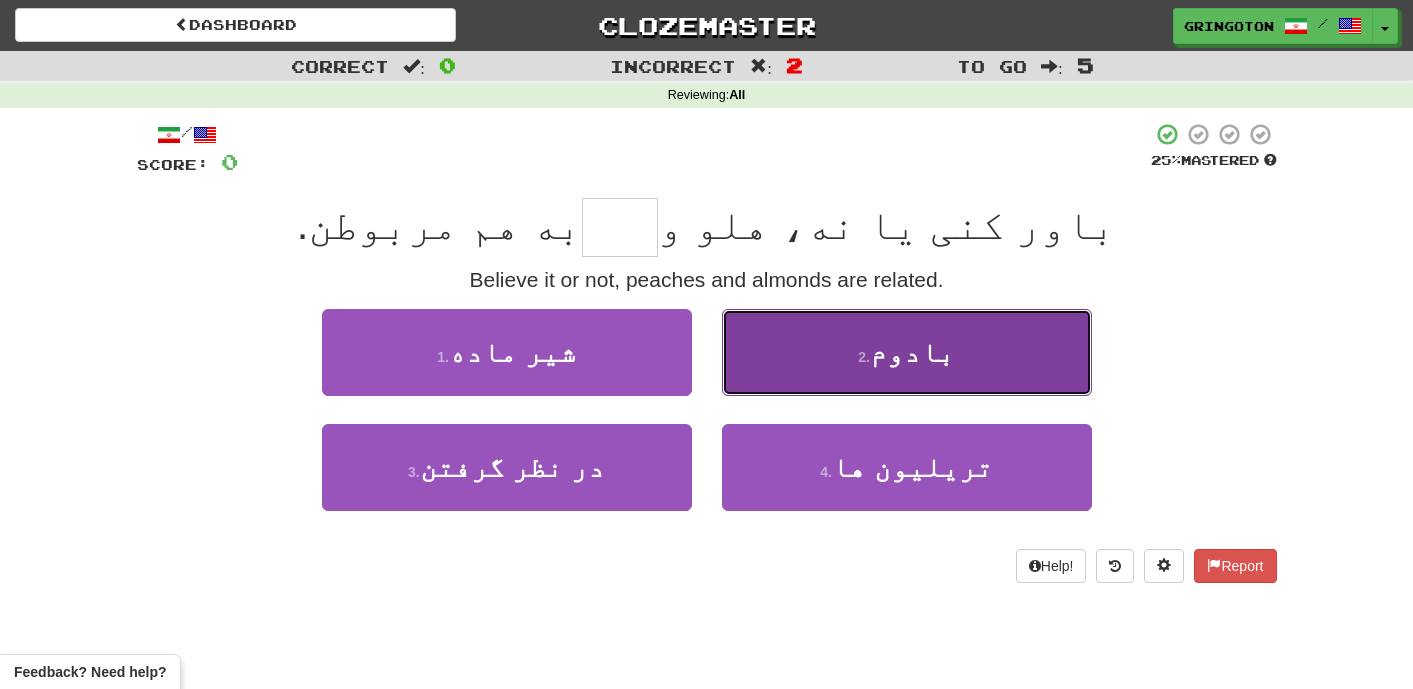click on "2 .  بادوم" at bounding box center (907, 352) 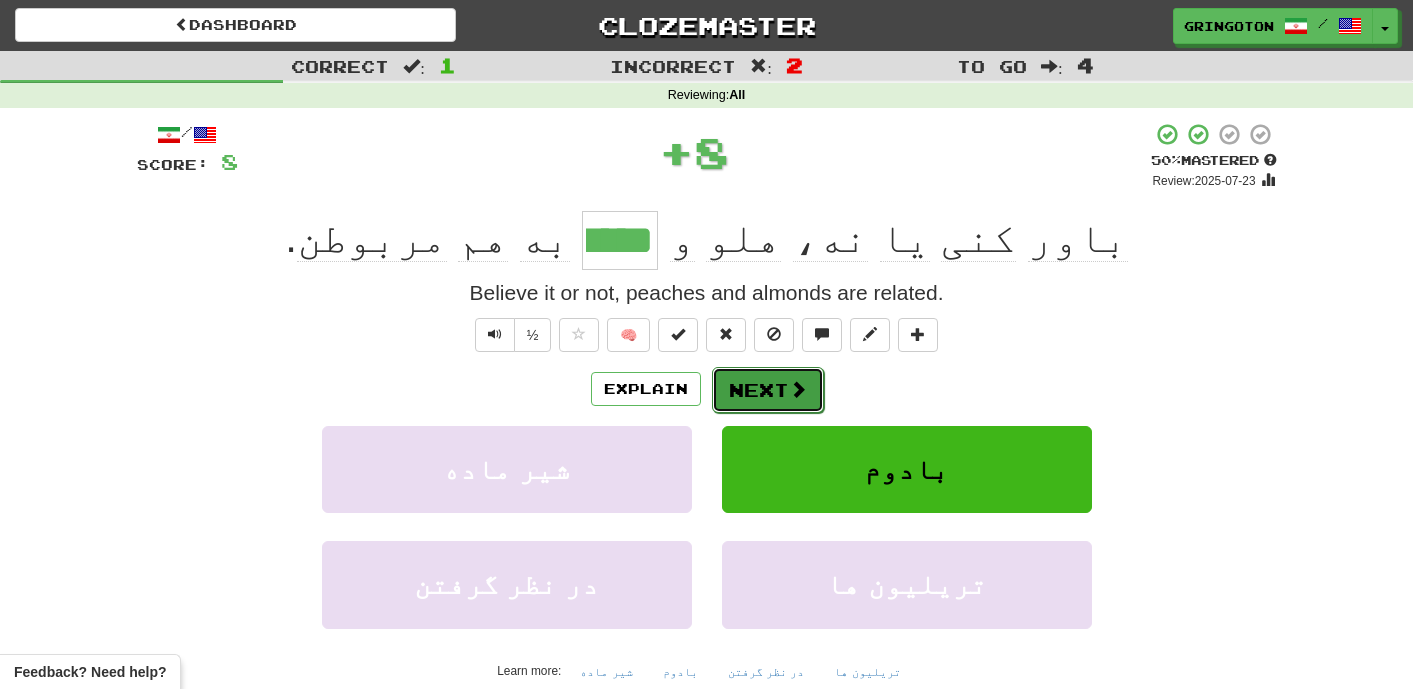 click on "Next" at bounding box center [768, 390] 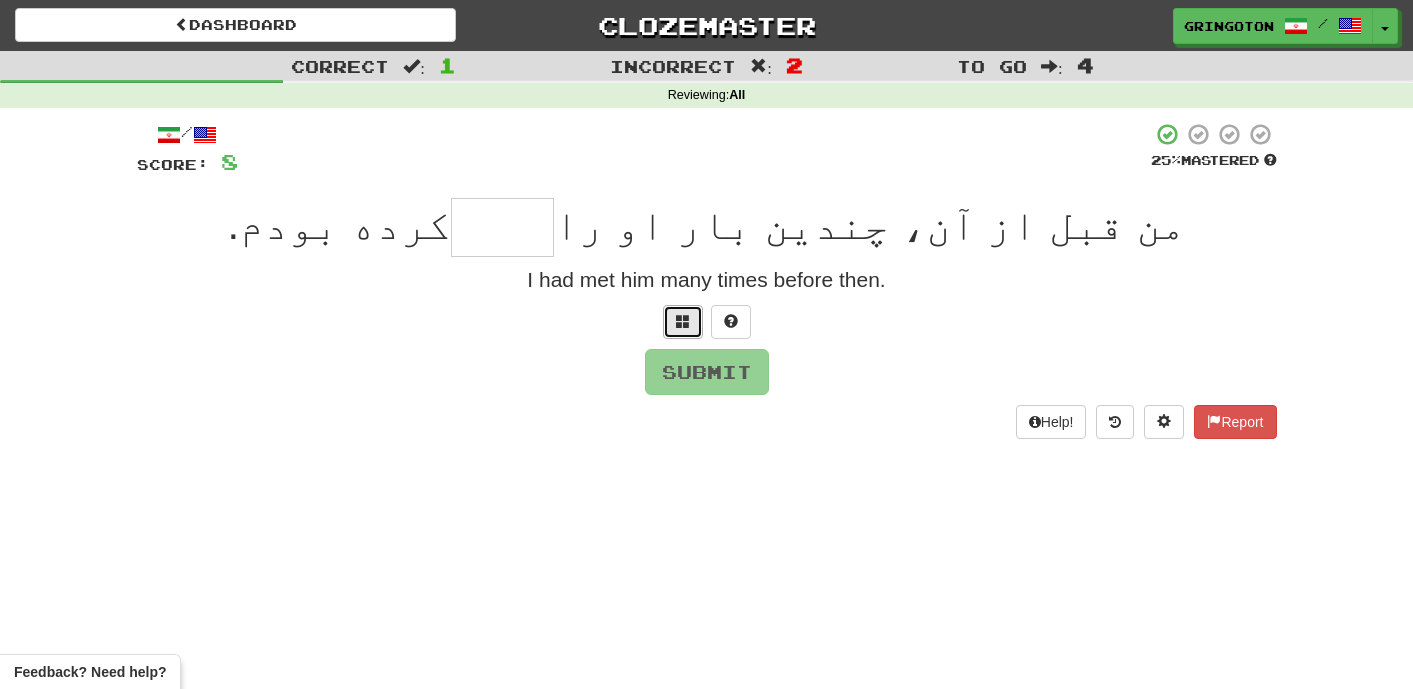click at bounding box center [683, 321] 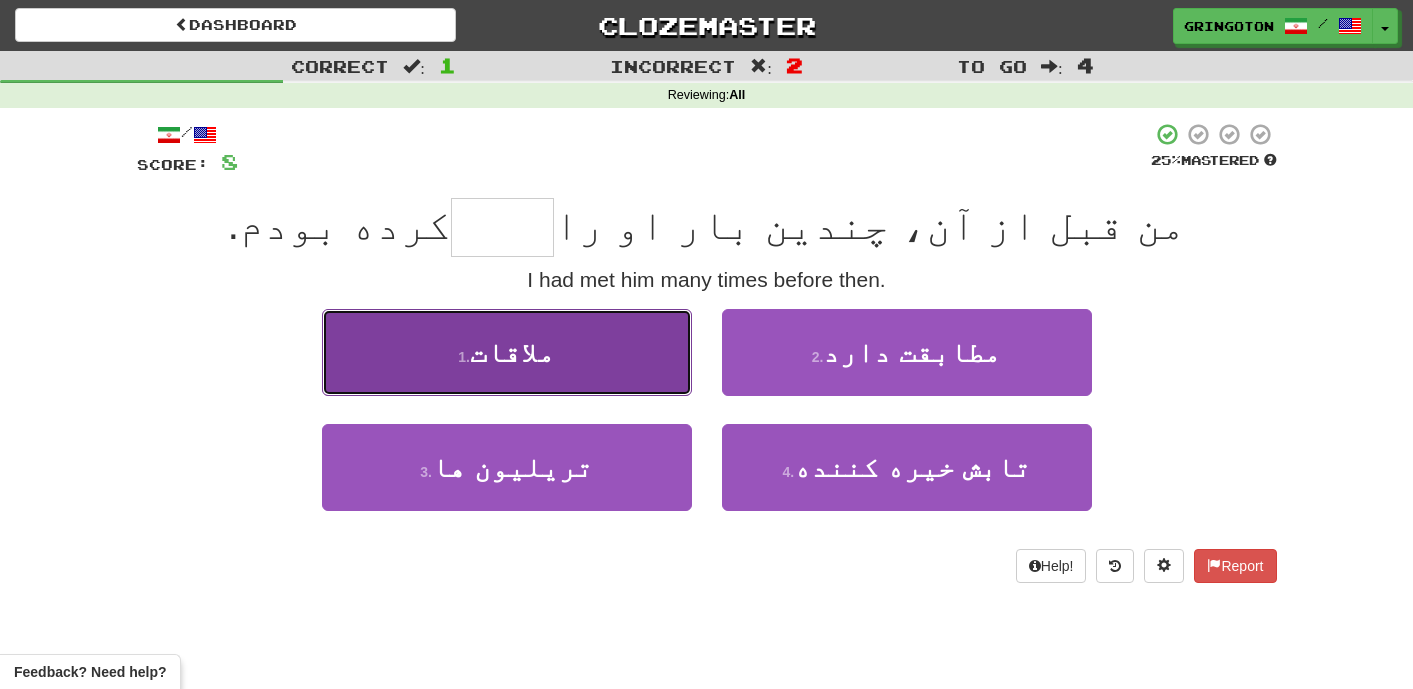 click on "1 .  ملاقات" at bounding box center [507, 352] 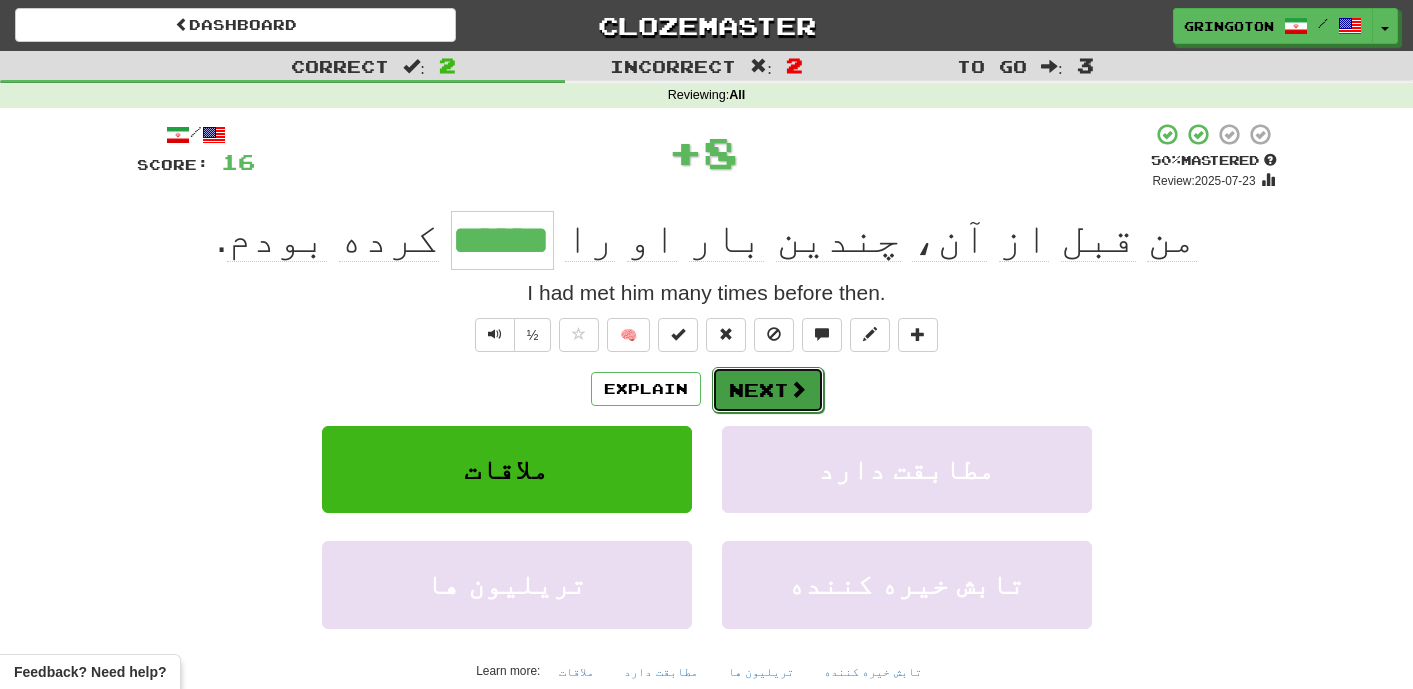click on "Next" at bounding box center [768, 390] 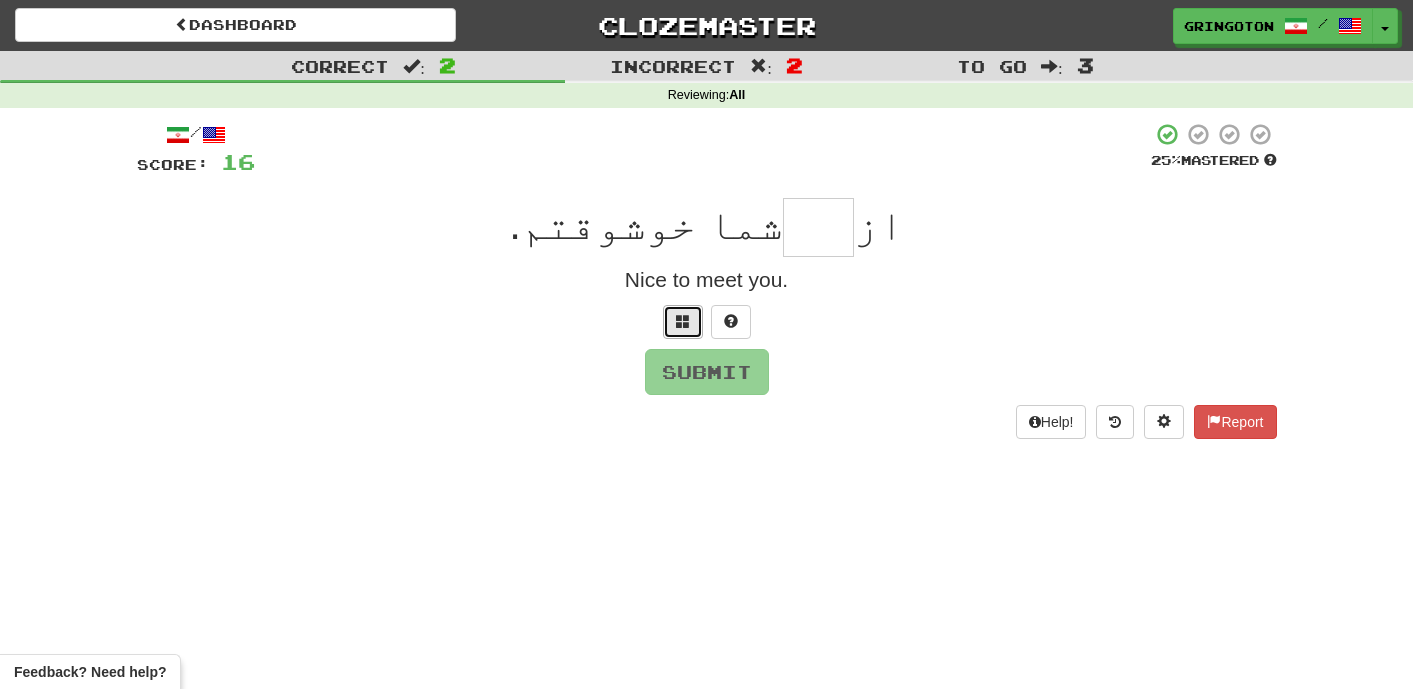 click at bounding box center (683, 321) 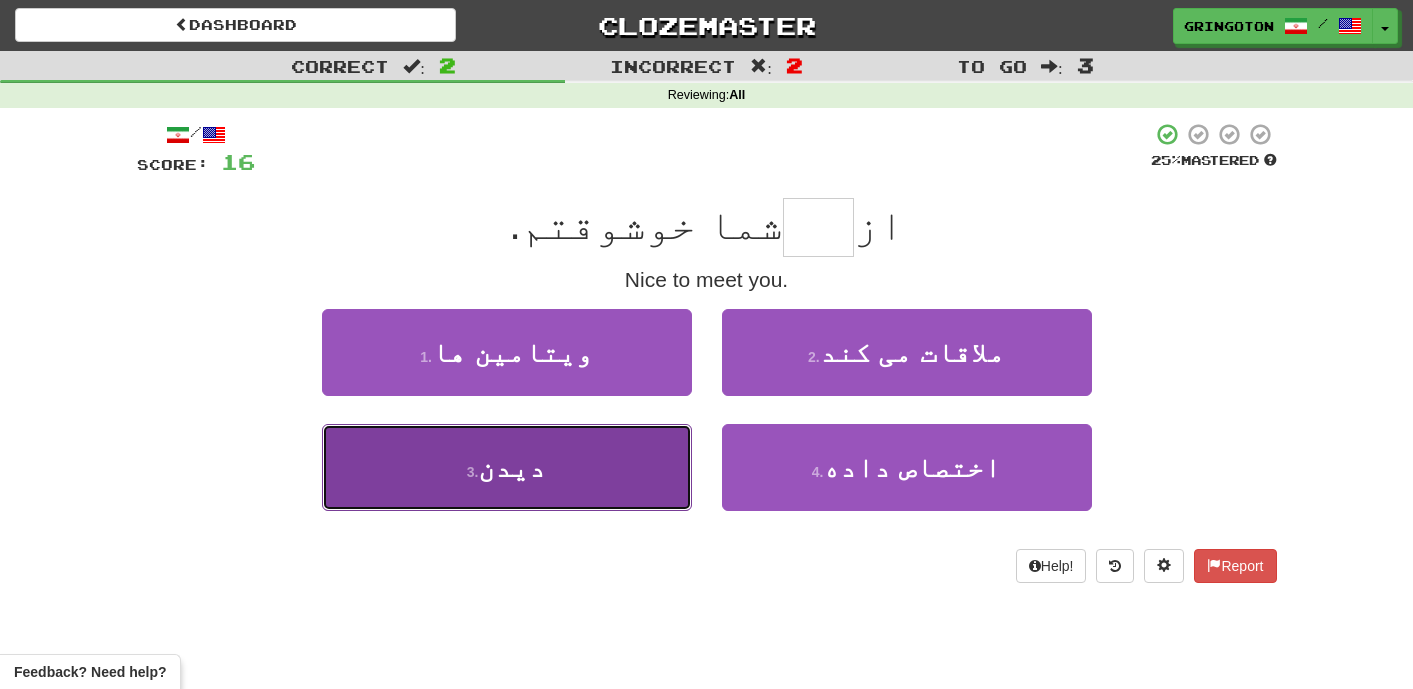 click on "3 .  دیدن" at bounding box center [507, 467] 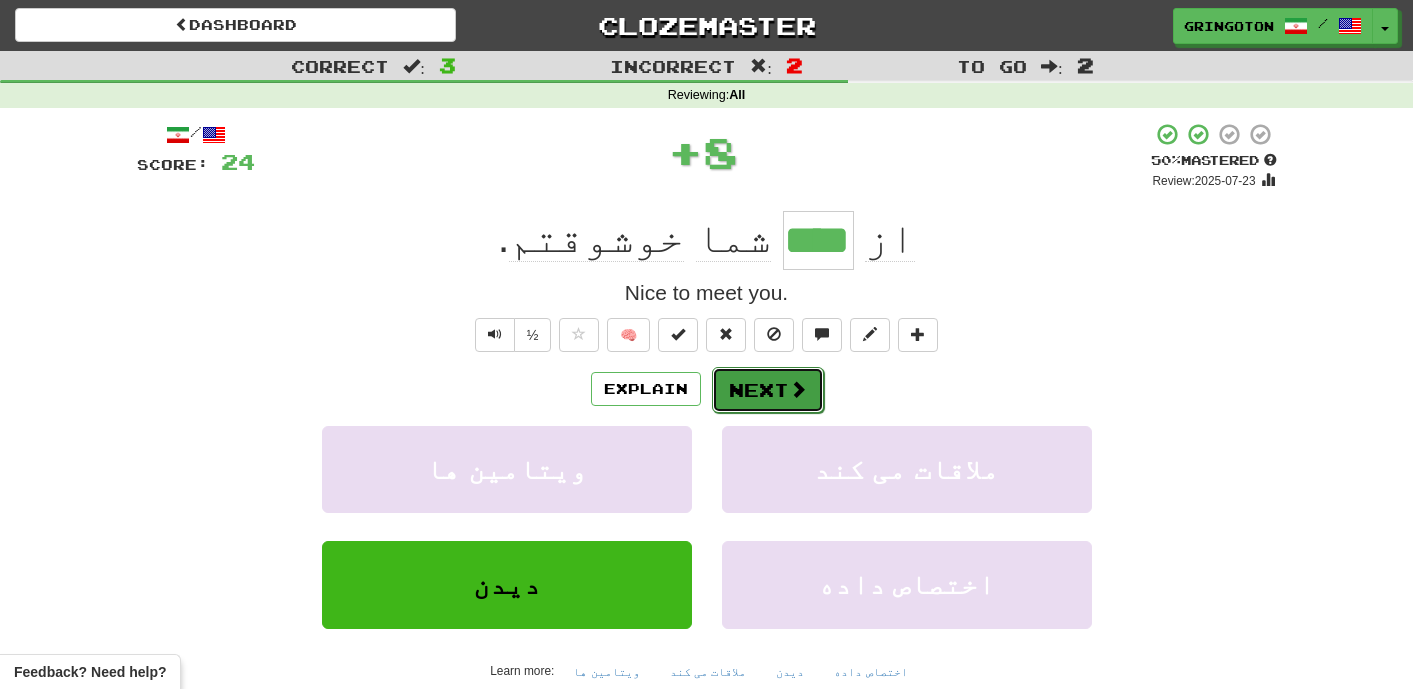 click on "Next" at bounding box center [768, 390] 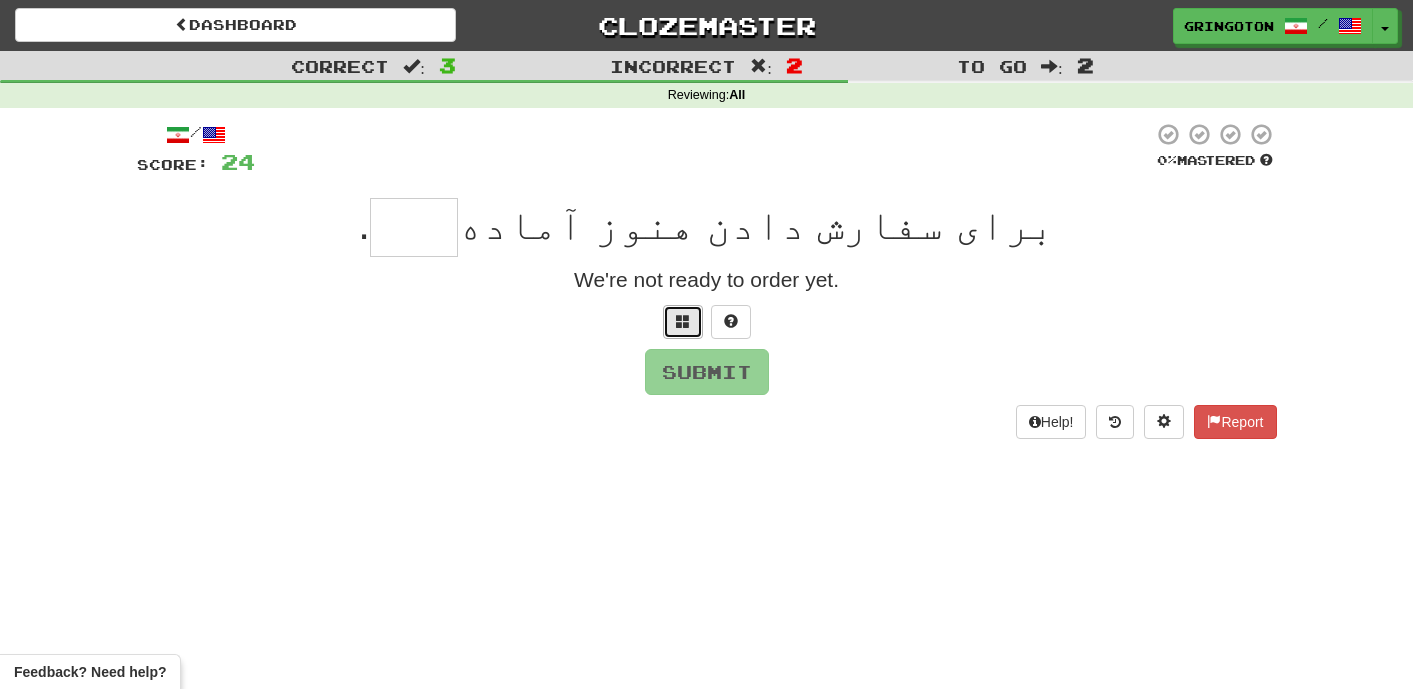 click at bounding box center [683, 322] 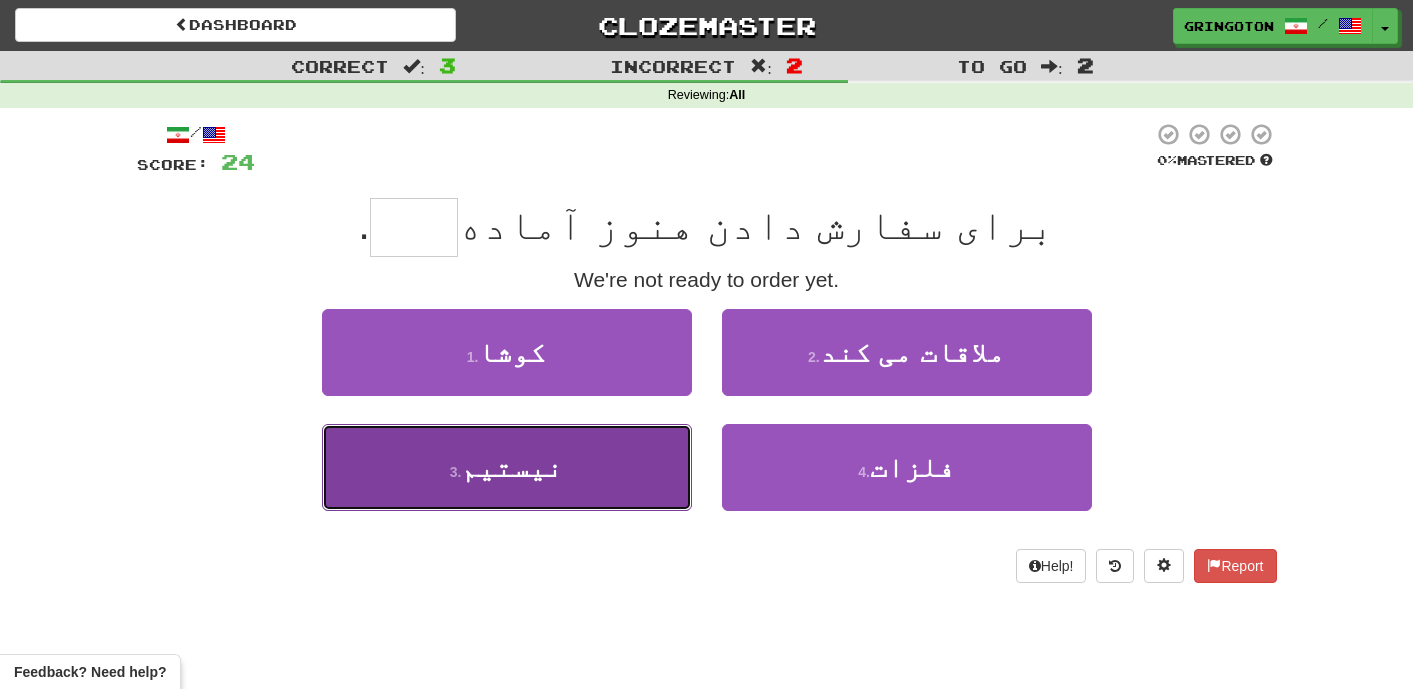 click on "3 .  نیستیم" at bounding box center (507, 467) 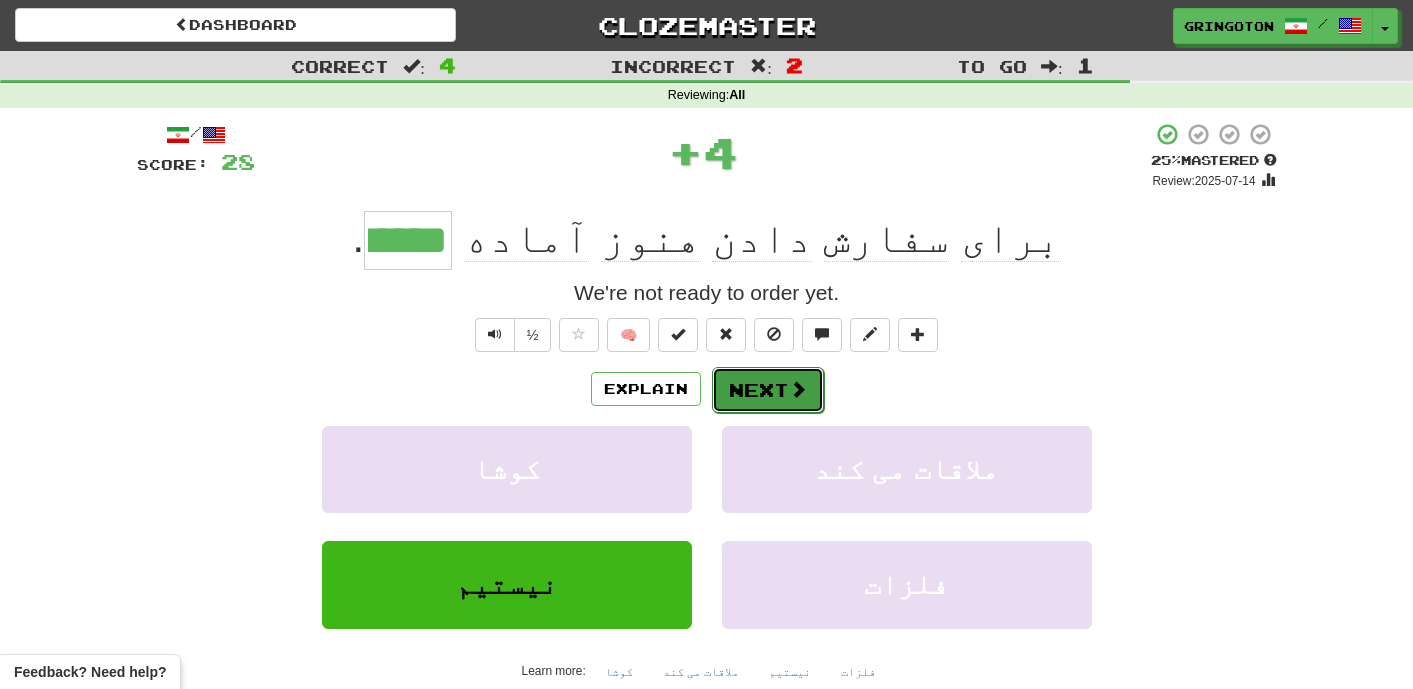 click on "Next" at bounding box center [768, 390] 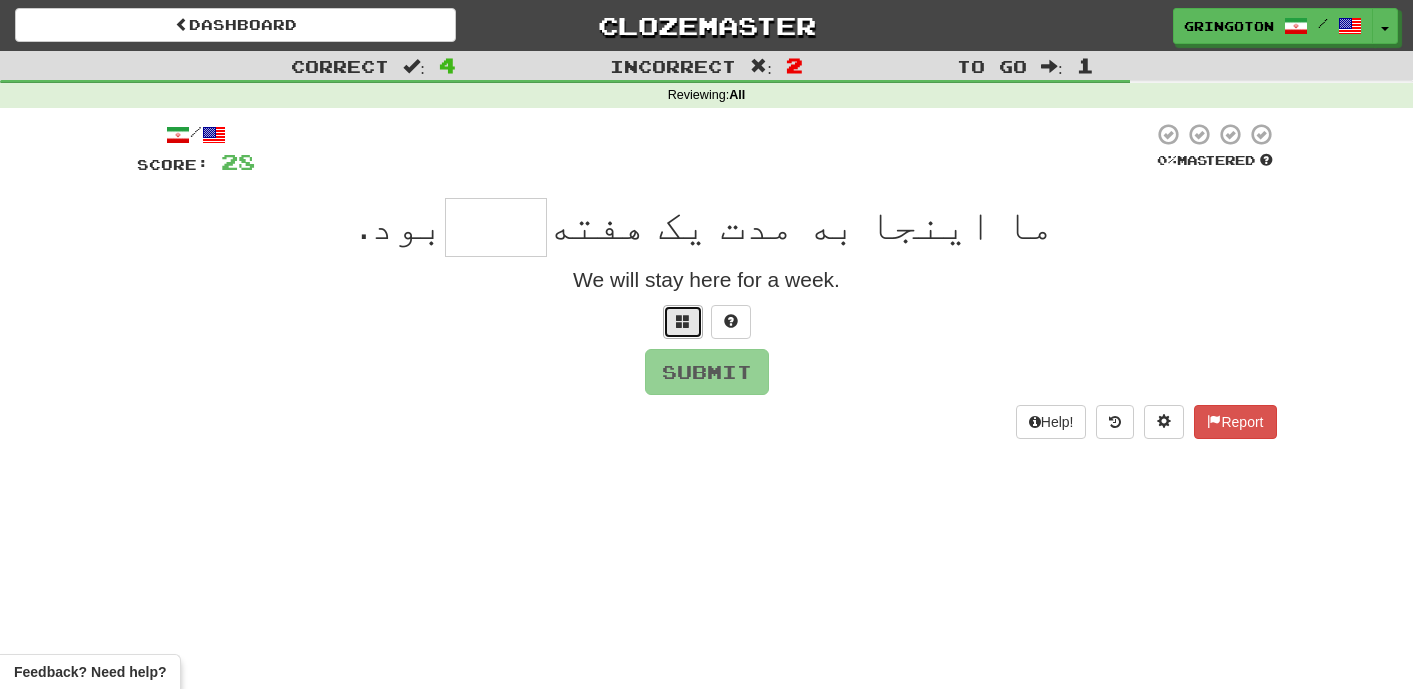 click at bounding box center [683, 322] 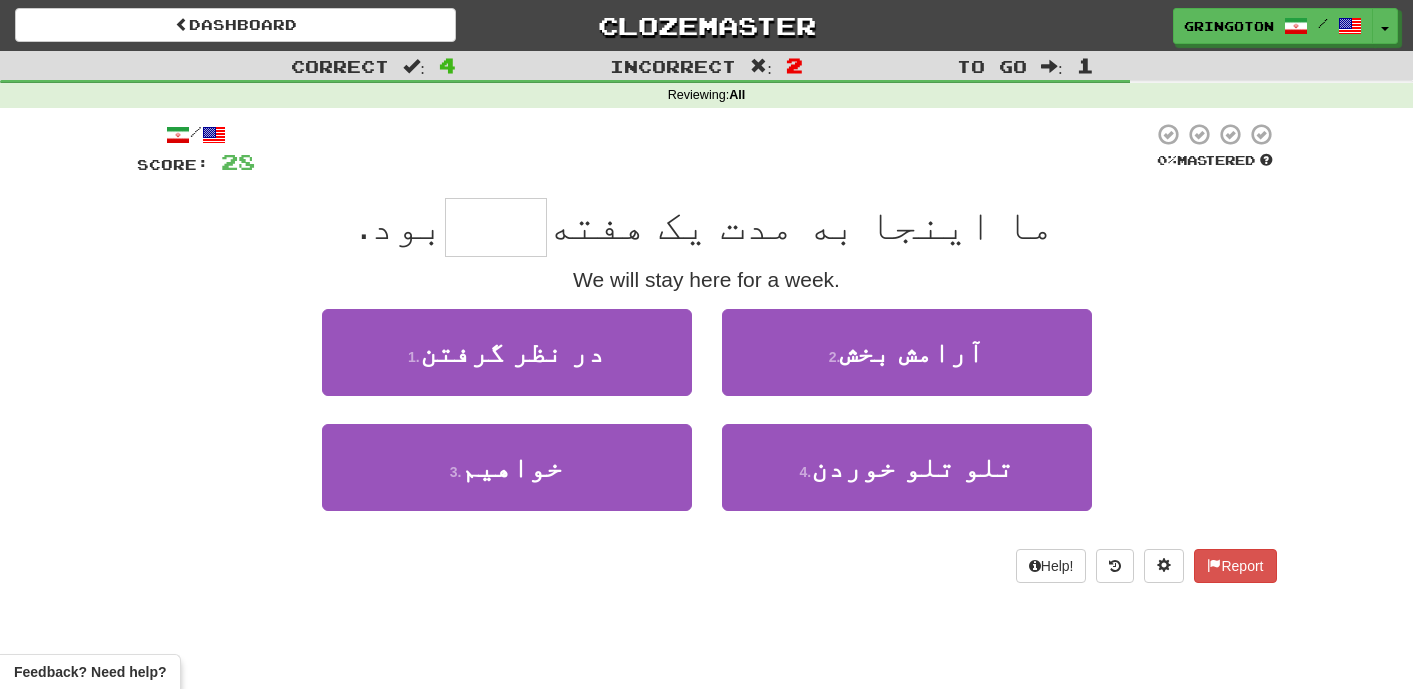 click on "1 .  در نظر گرفتن" at bounding box center [507, 366] 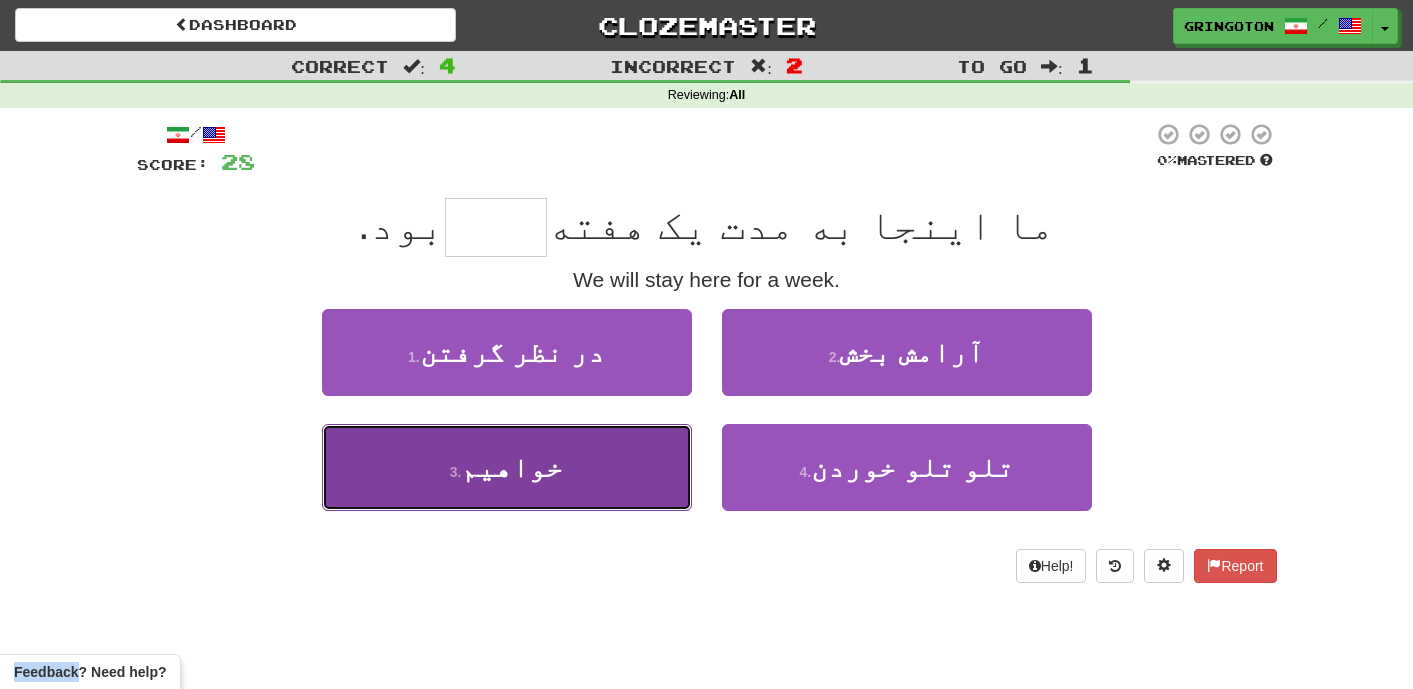 click on "3 .  خواهیم" at bounding box center [507, 467] 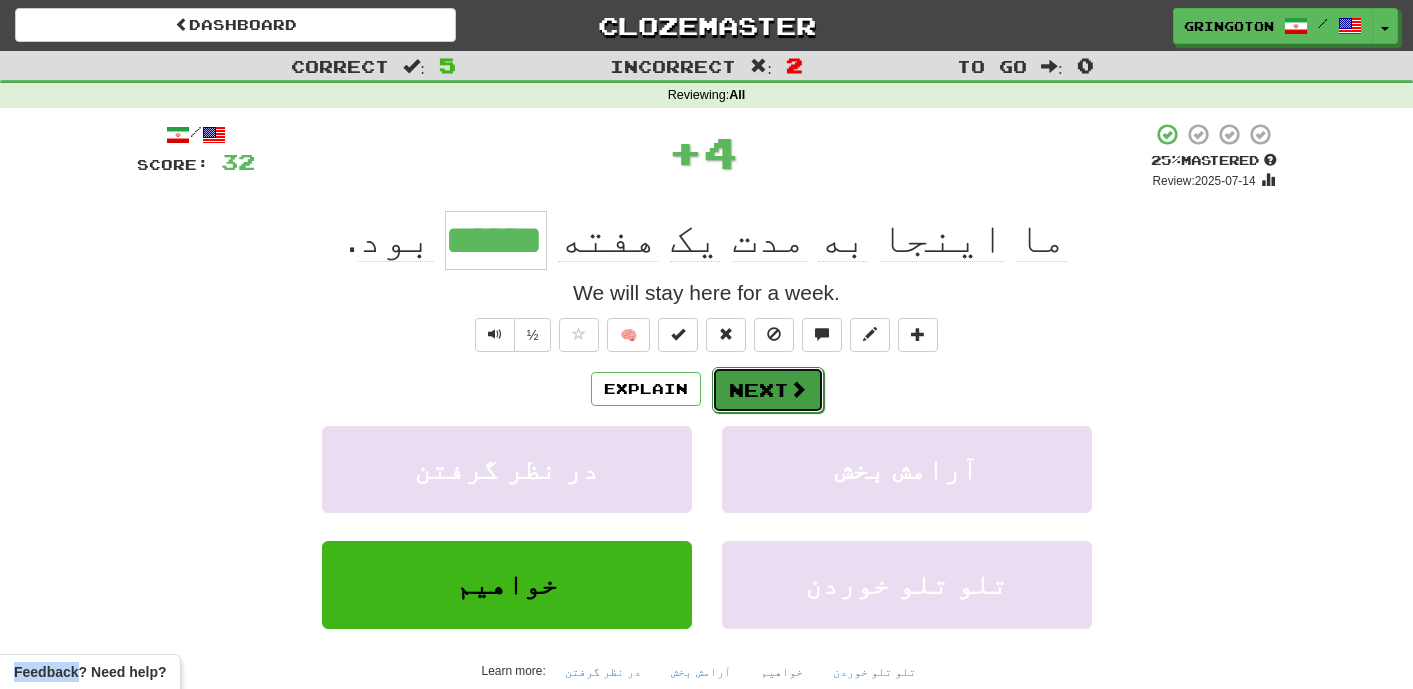 click on "Next" at bounding box center (768, 390) 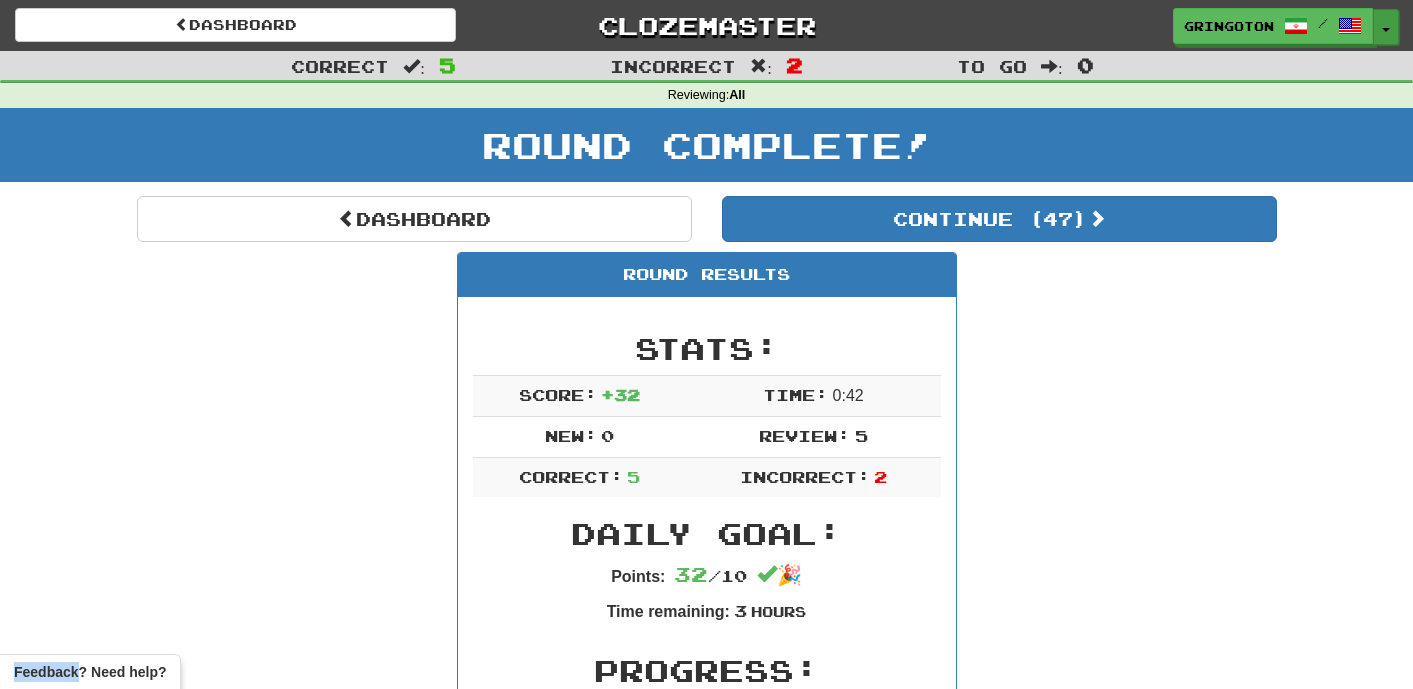 click at bounding box center (1386, 30) 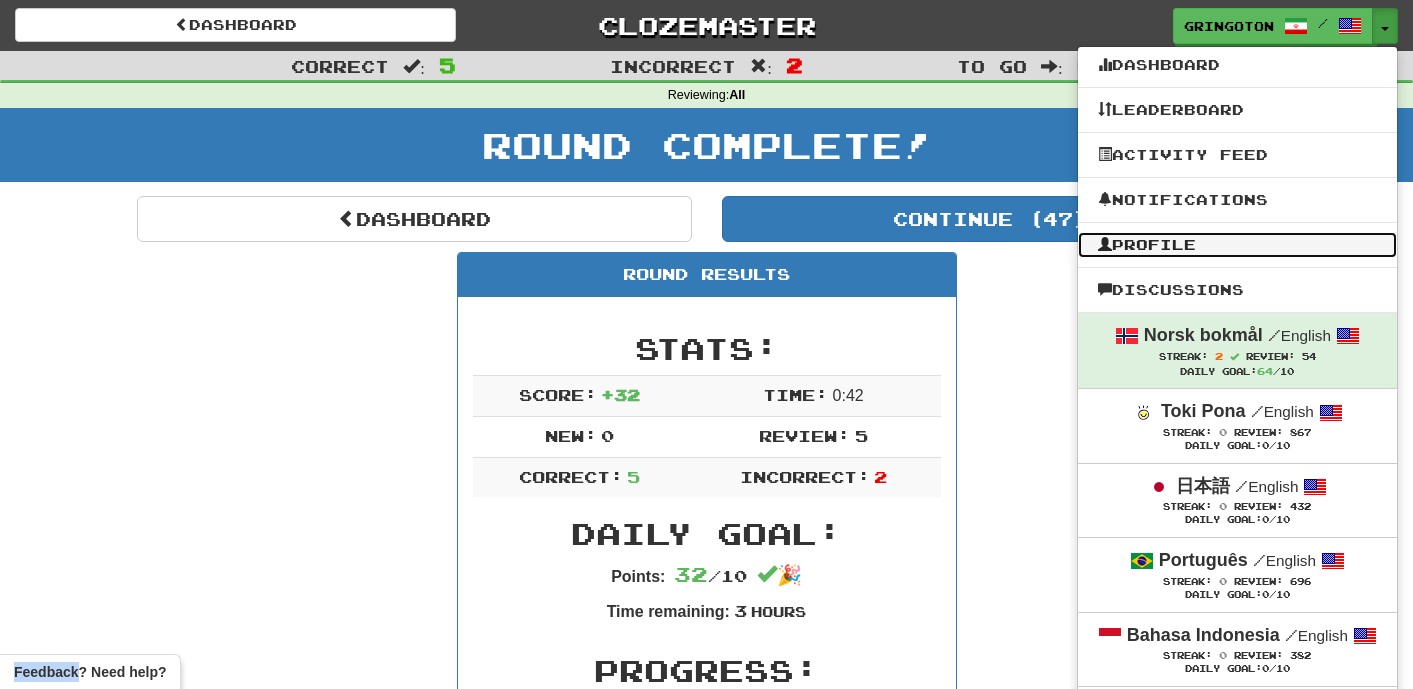 click on "Profile" at bounding box center (1237, 245) 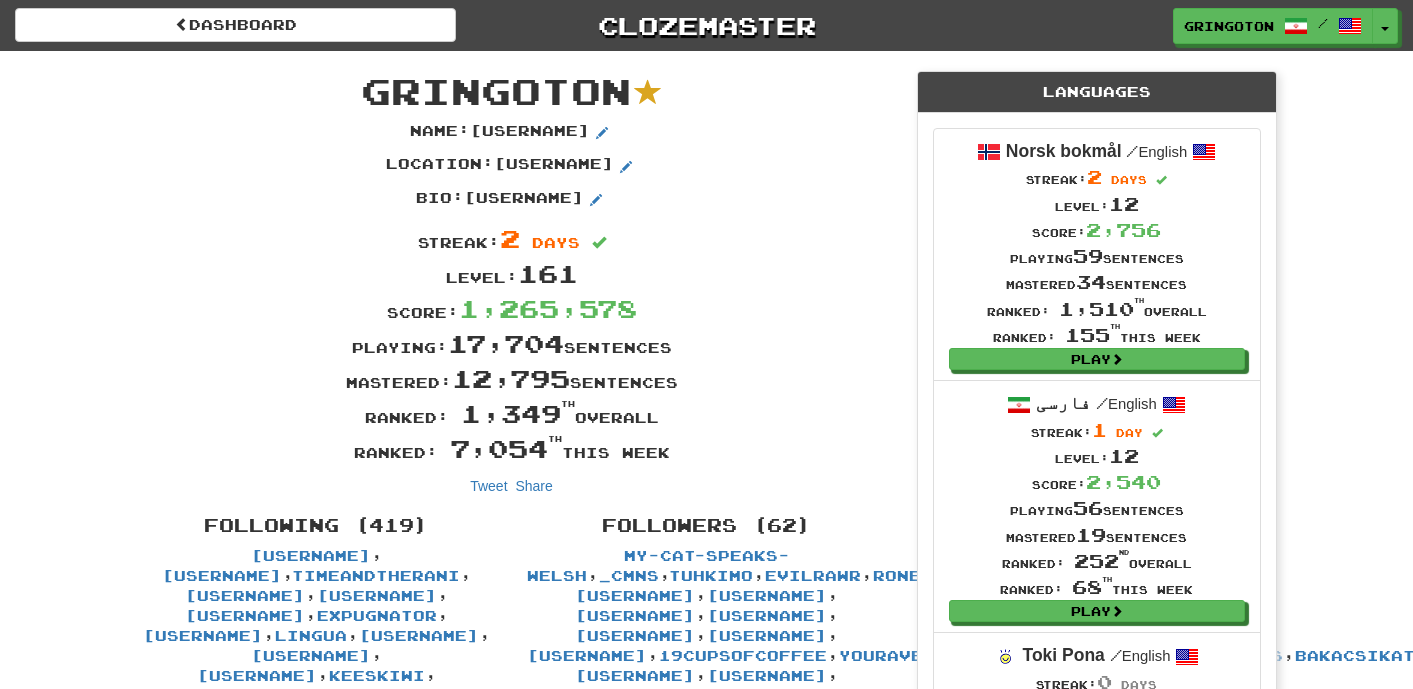 scroll, scrollTop: 0, scrollLeft: 0, axis: both 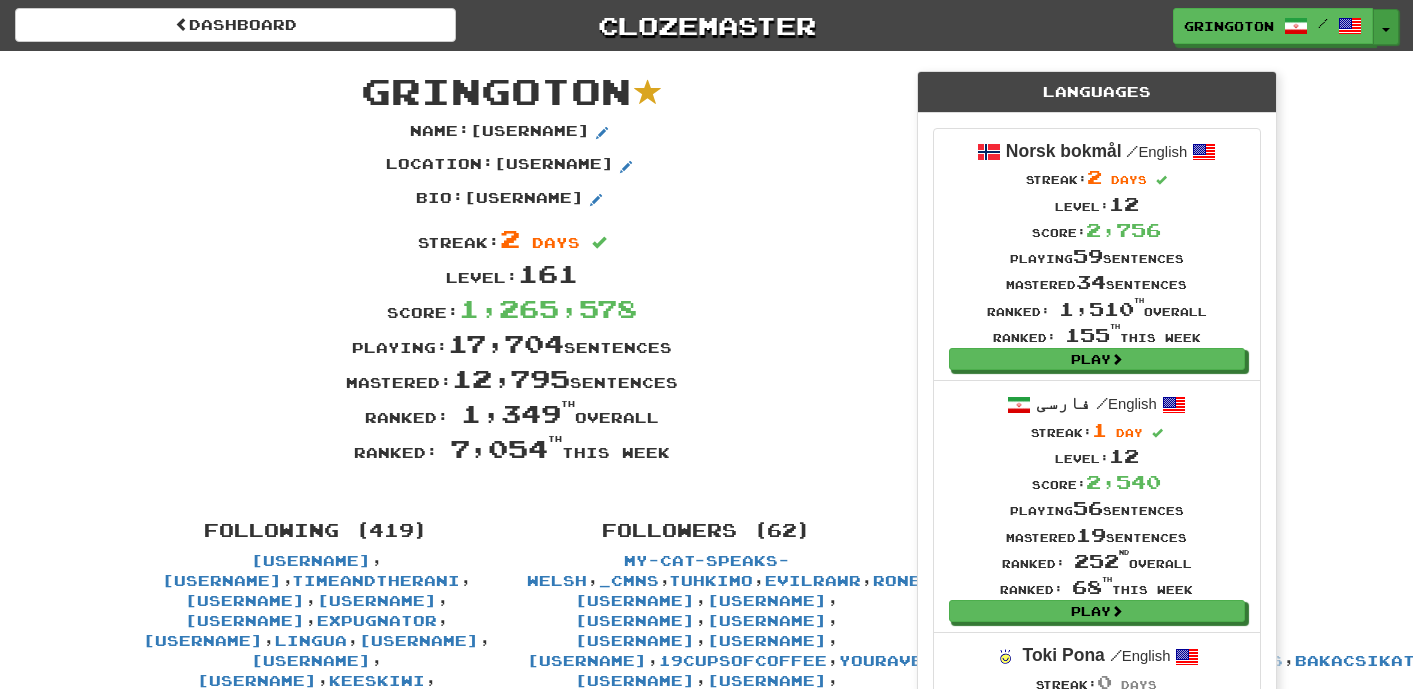 click on "Toggle Dropdown" at bounding box center [1386, 27] 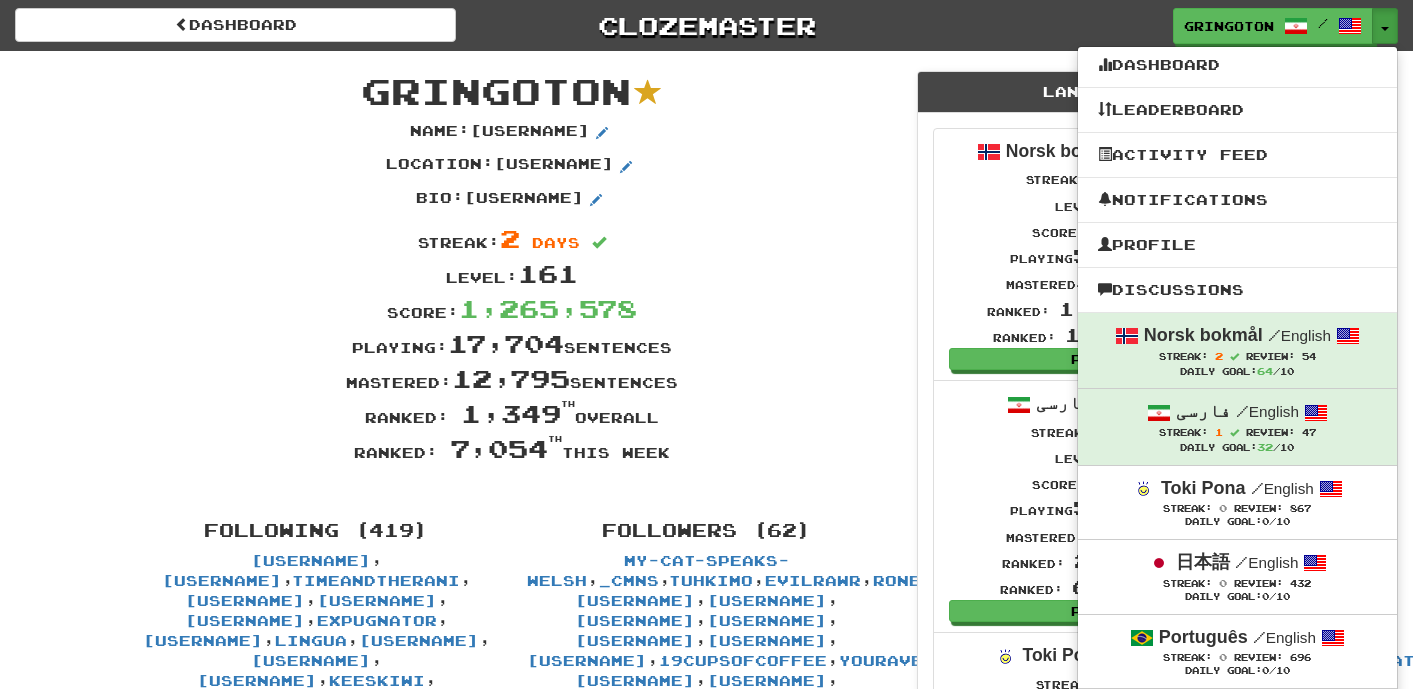 click on "Playing:  17,704  sentences" at bounding box center (512, 343) 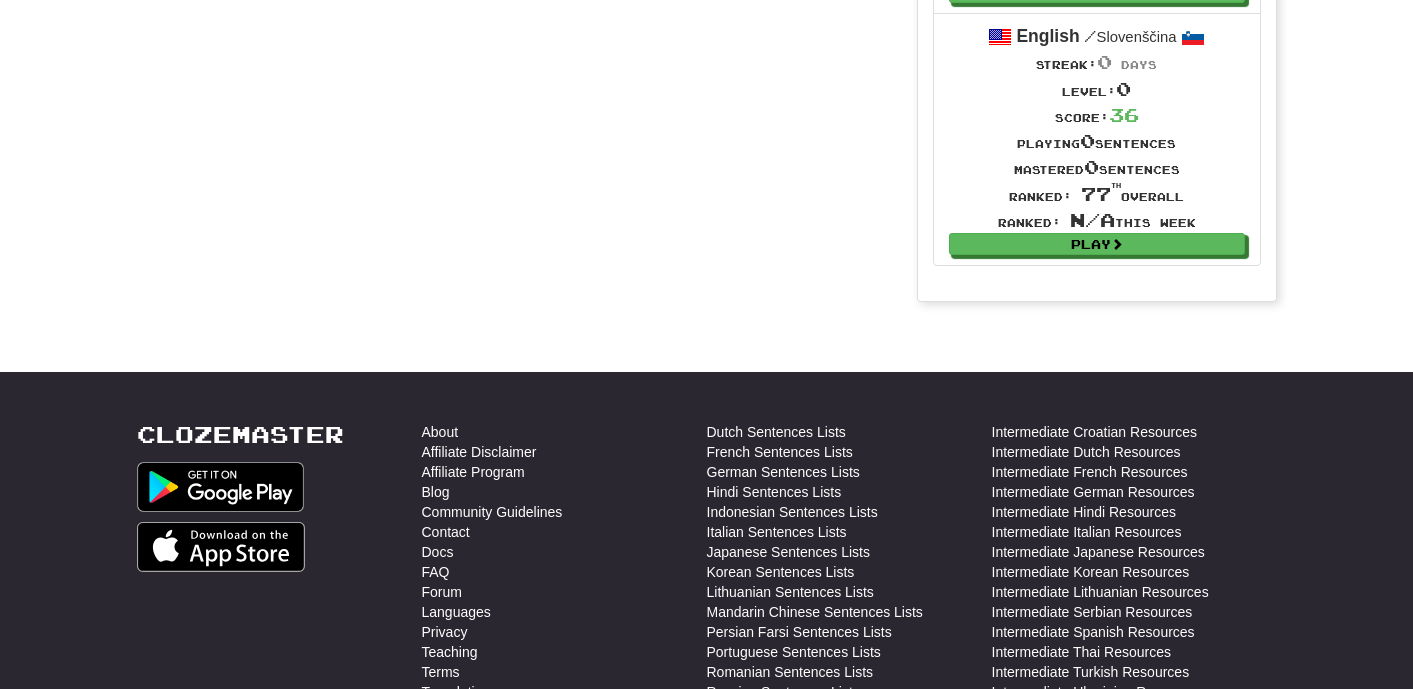 scroll, scrollTop: 58953, scrollLeft: 0, axis: vertical 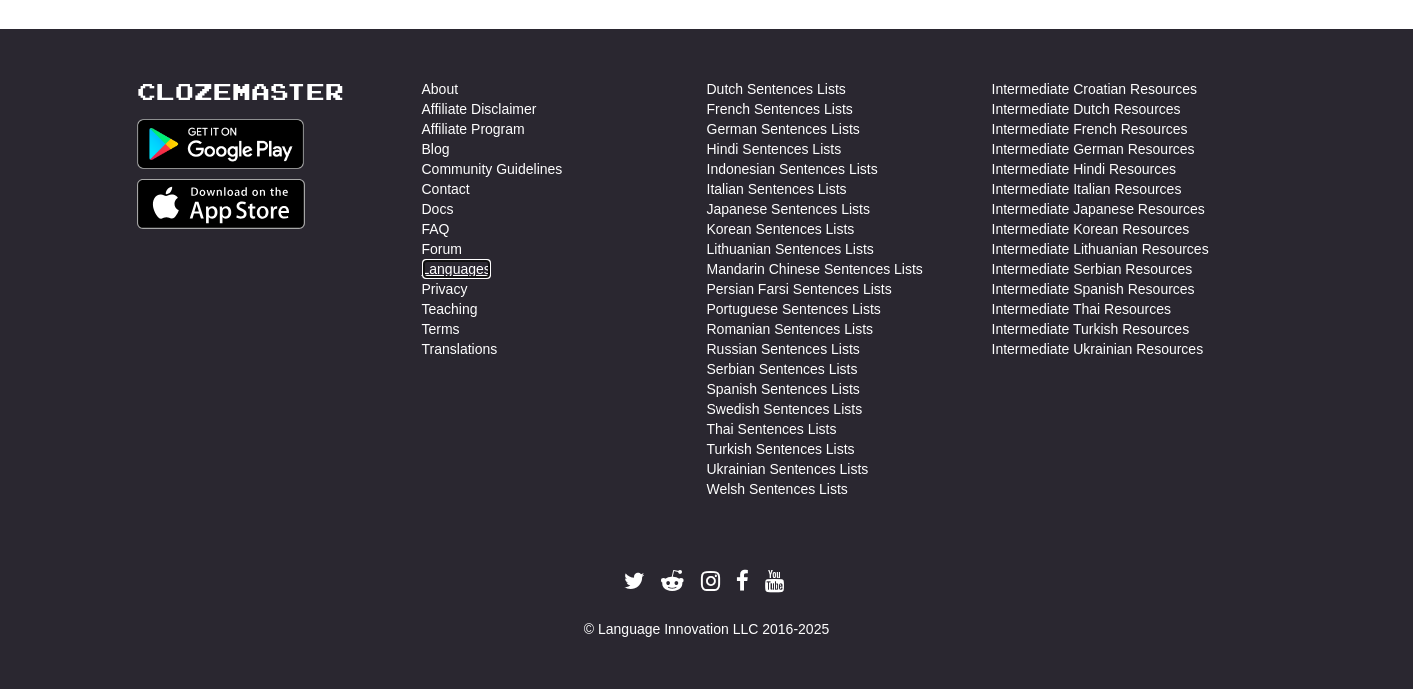 click on "Languages" at bounding box center [456, 269] 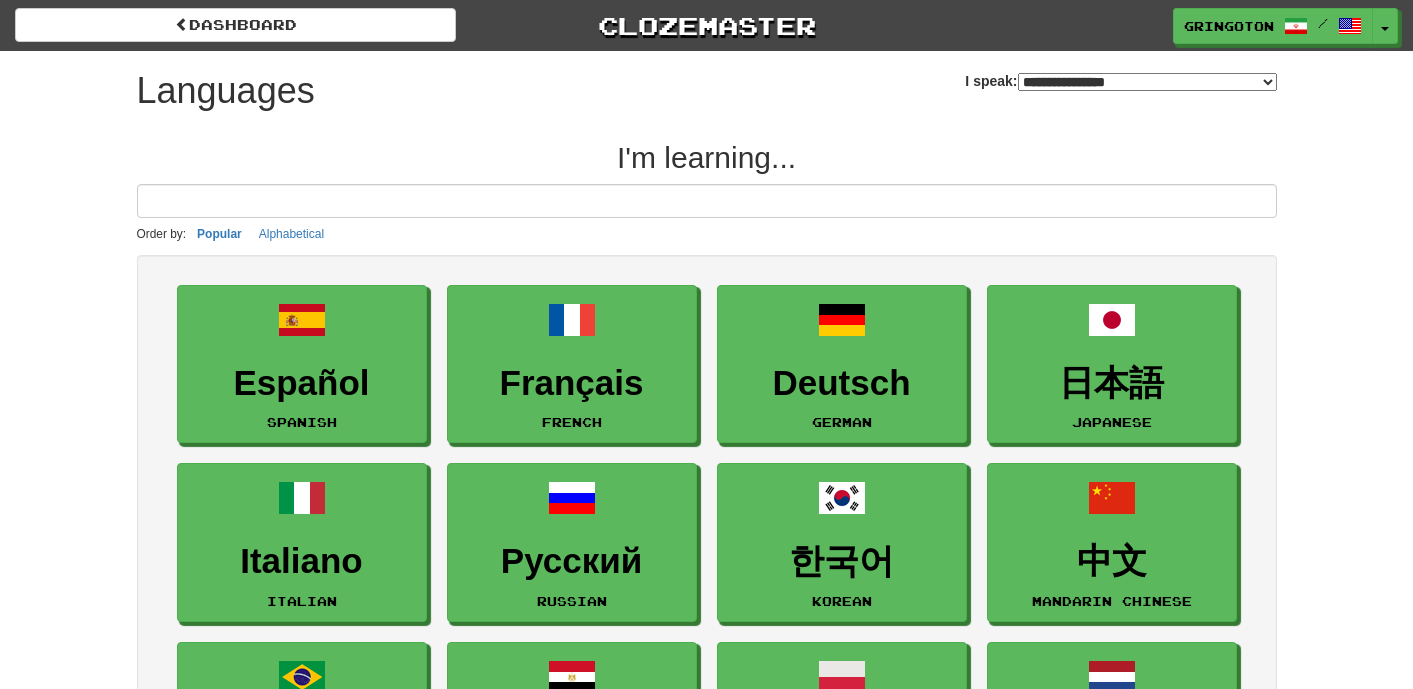 select on "*******" 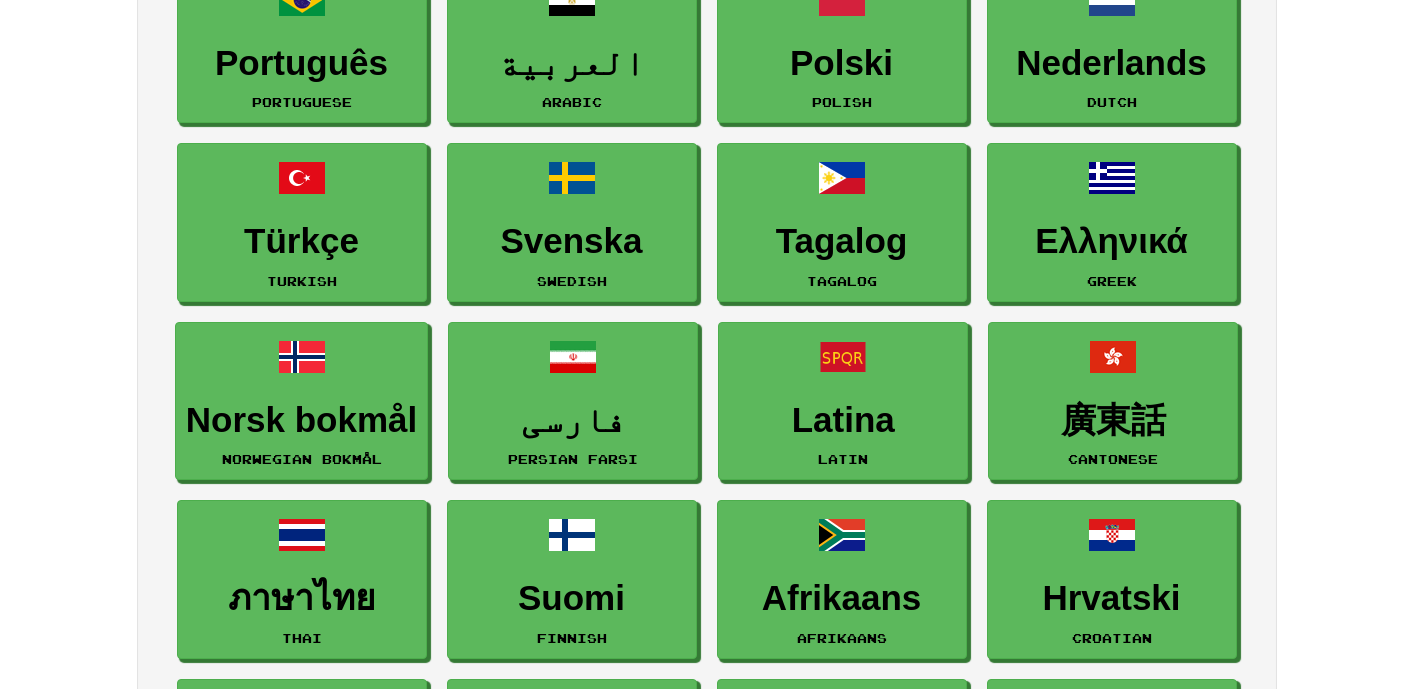 scroll, scrollTop: 675, scrollLeft: 0, axis: vertical 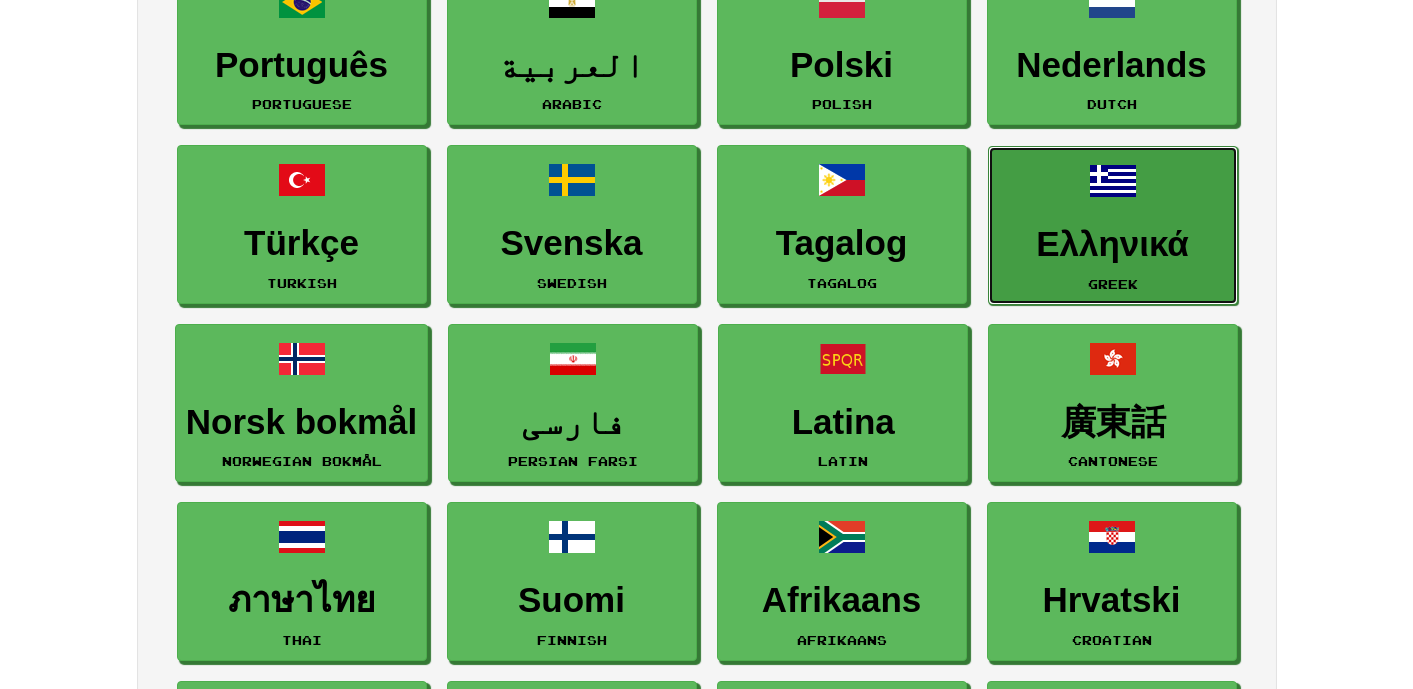 click on "Ελληνικά Greek" at bounding box center (1113, 225) 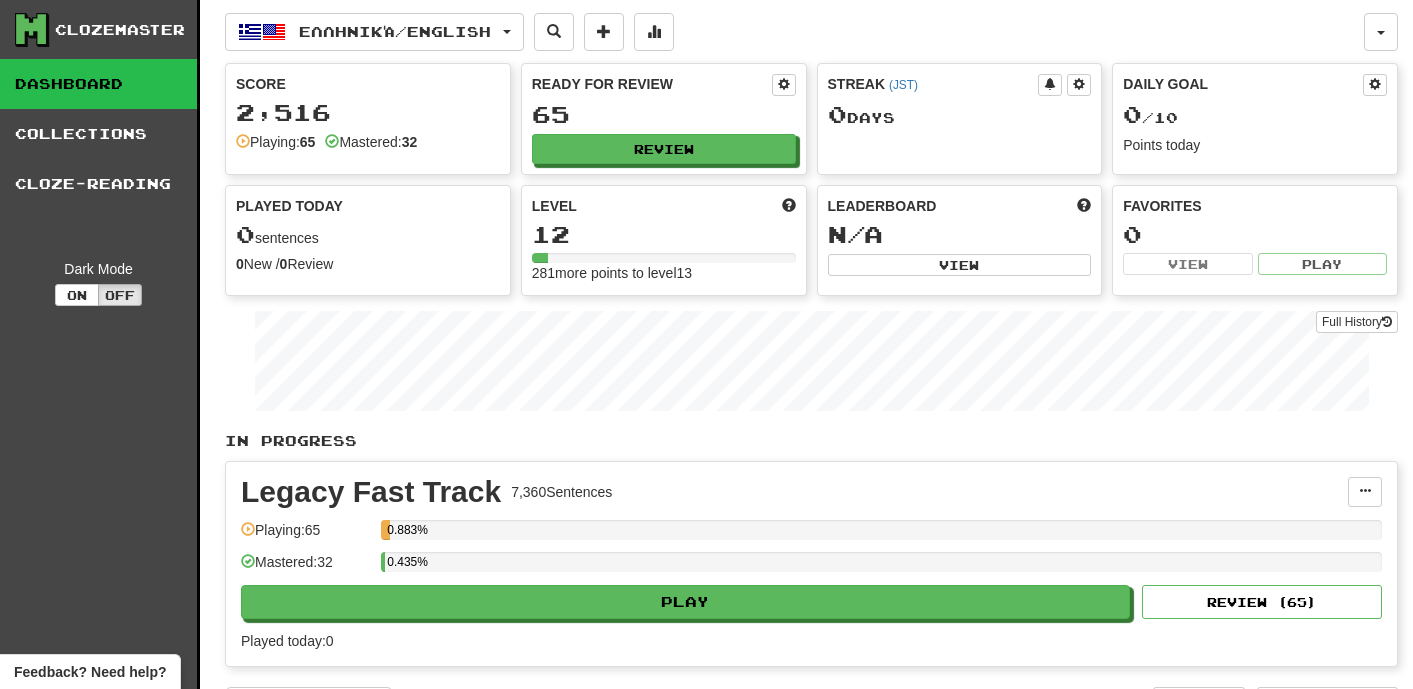 scroll, scrollTop: 0, scrollLeft: 0, axis: both 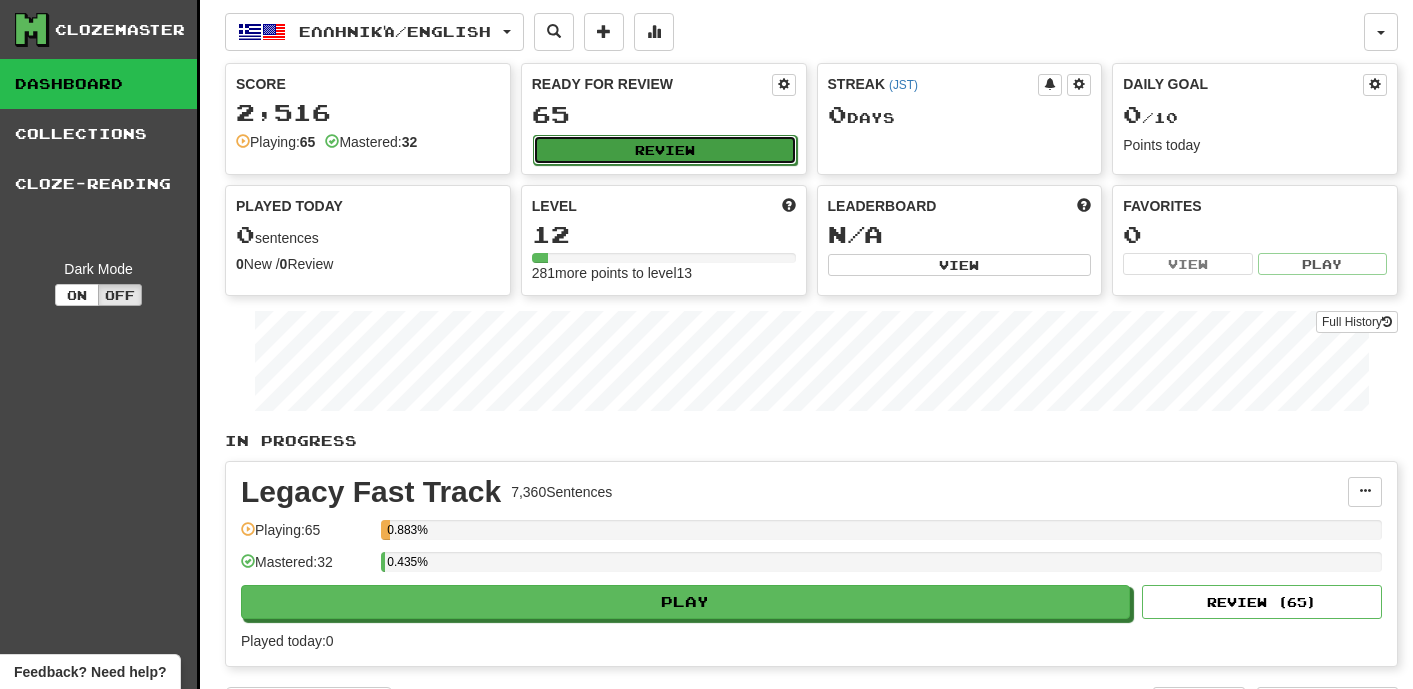 click on "Review" at bounding box center [665, 150] 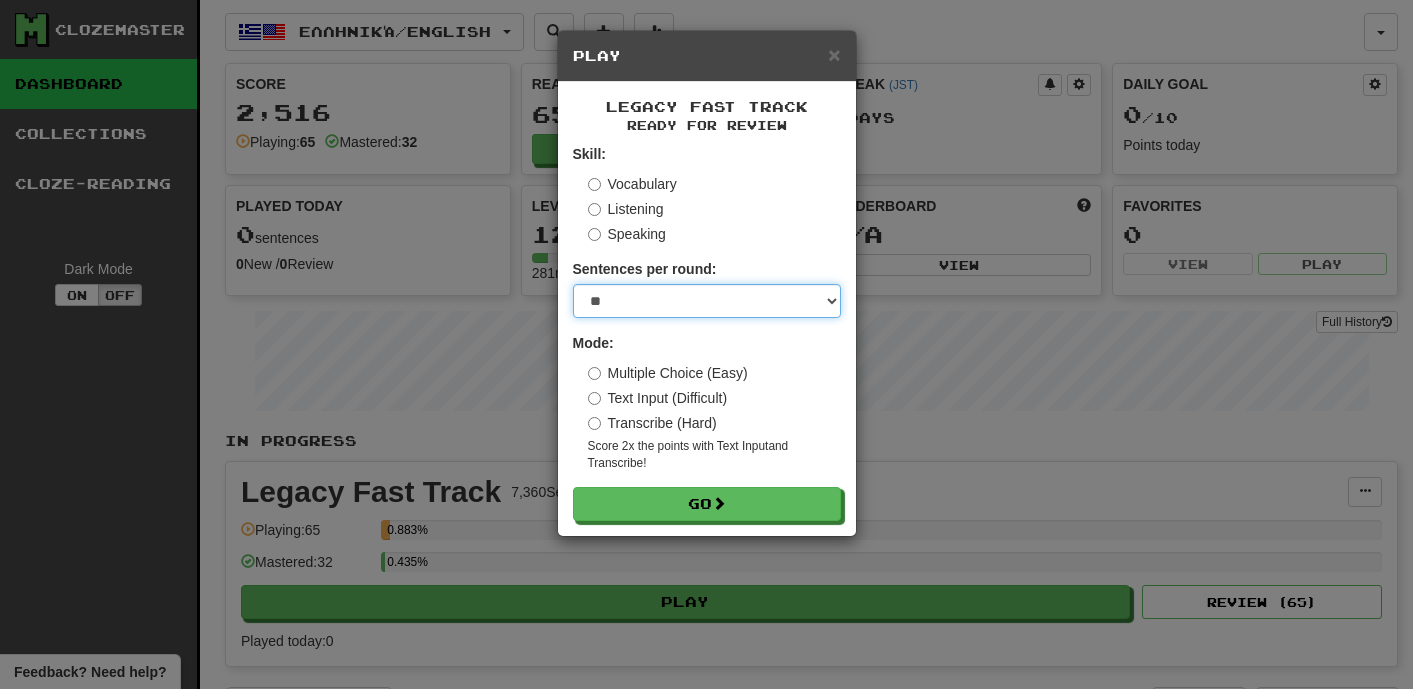 click on "* ** ** ** ** ** *** ********" at bounding box center (707, 301) 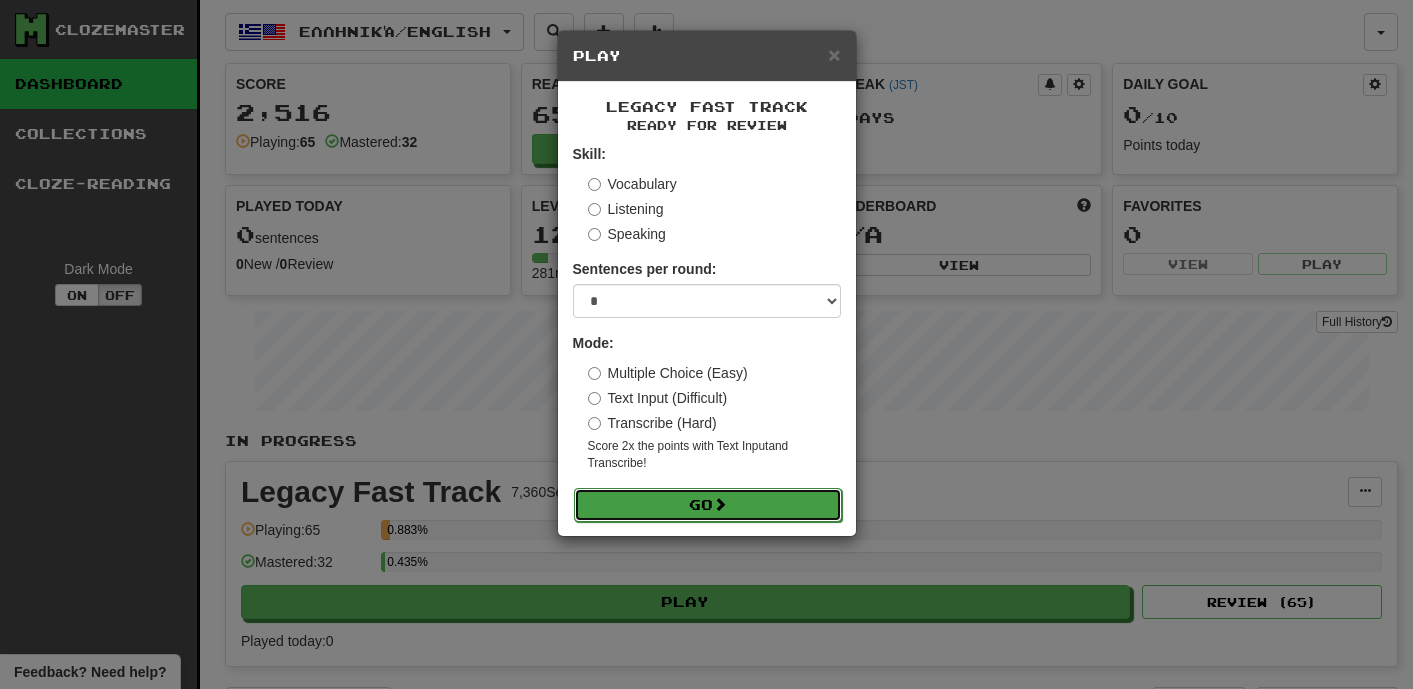 click on "Go" at bounding box center [708, 505] 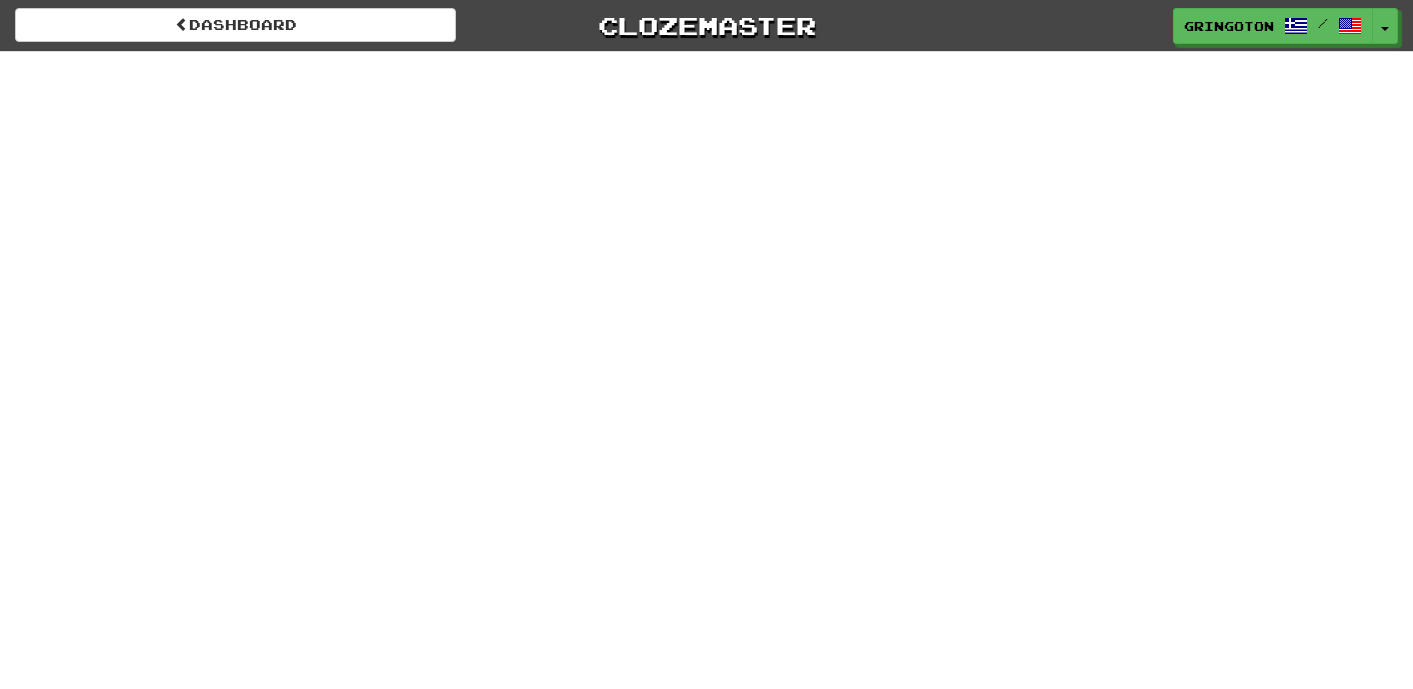 scroll, scrollTop: 0, scrollLeft: 0, axis: both 